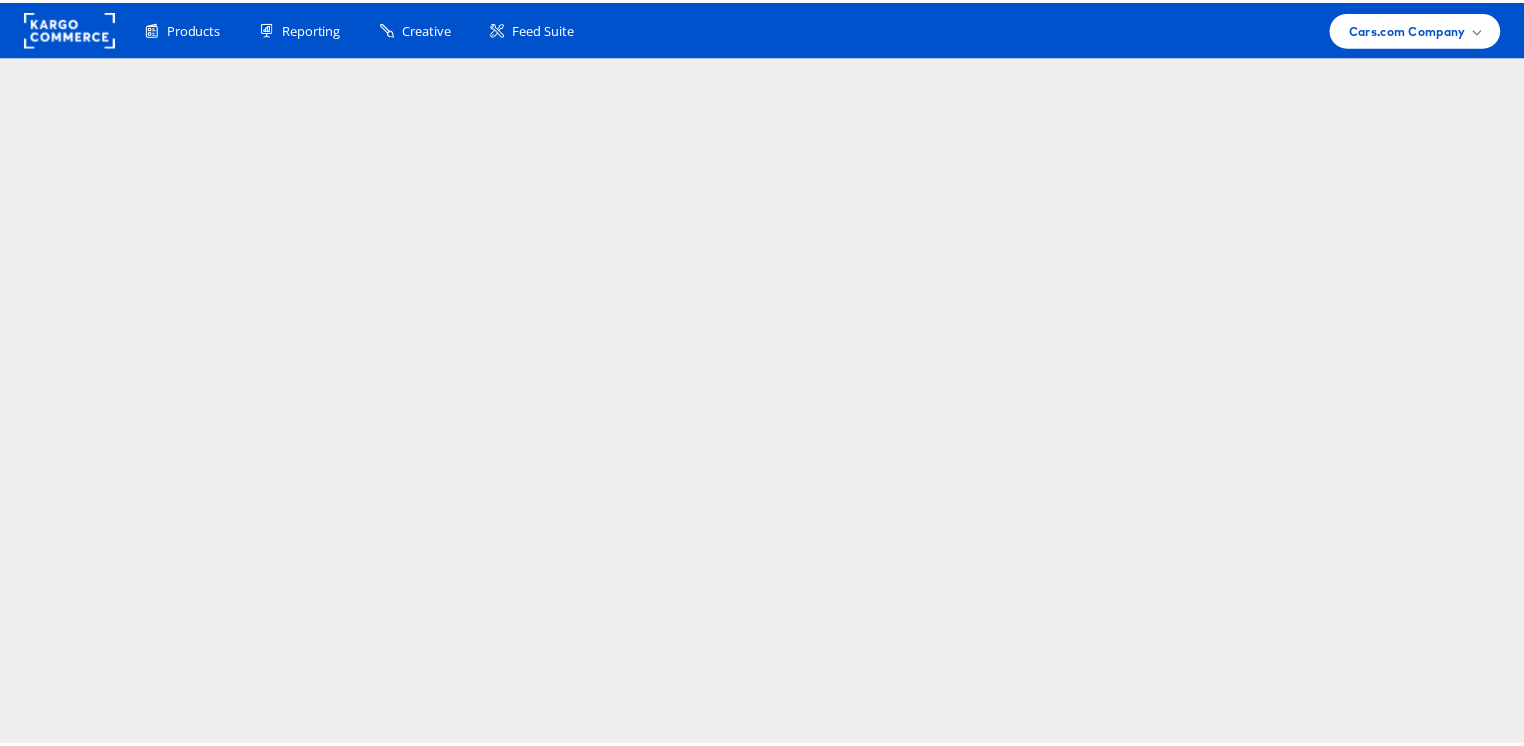 scroll, scrollTop: 0, scrollLeft: 0, axis: both 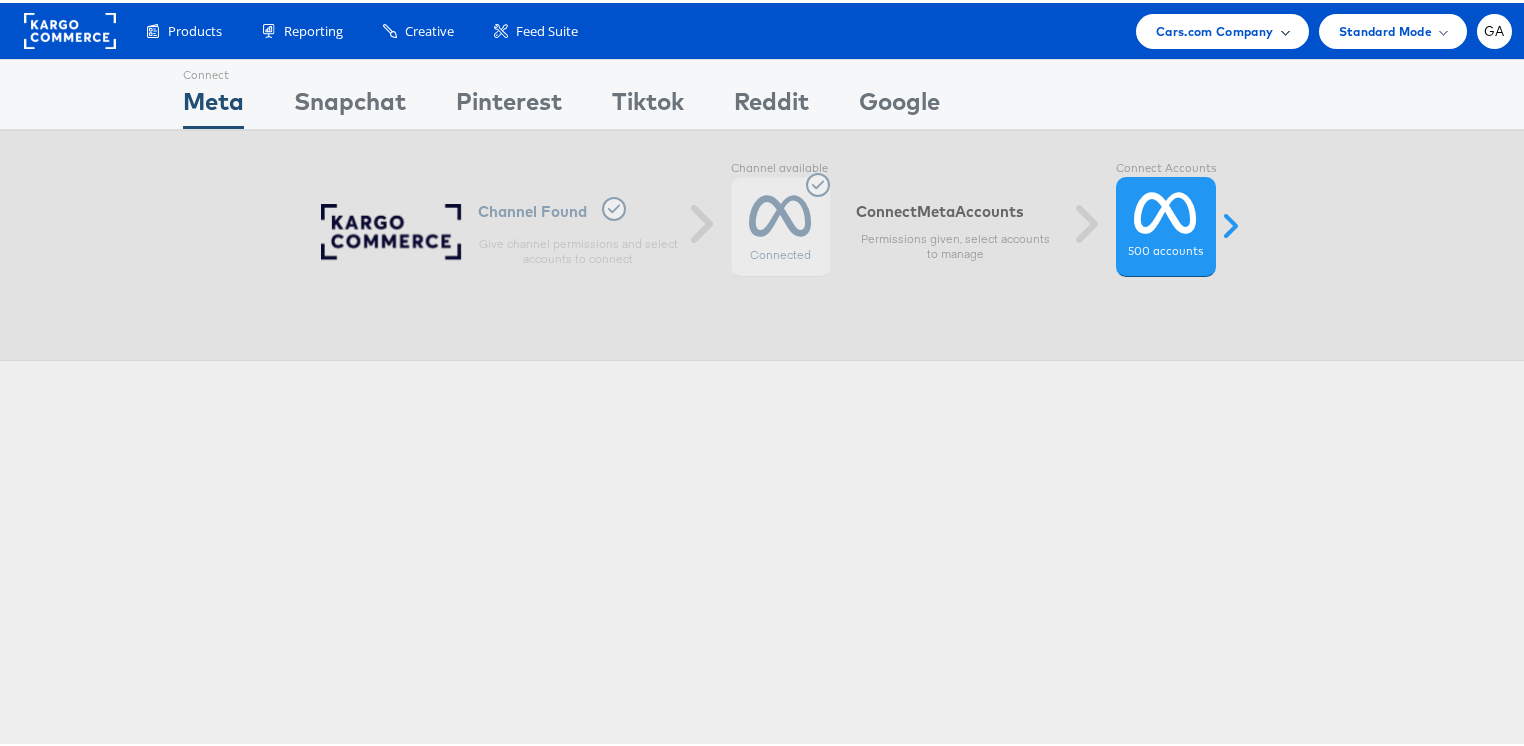 click on "Cars.com Company" at bounding box center (1215, 28) 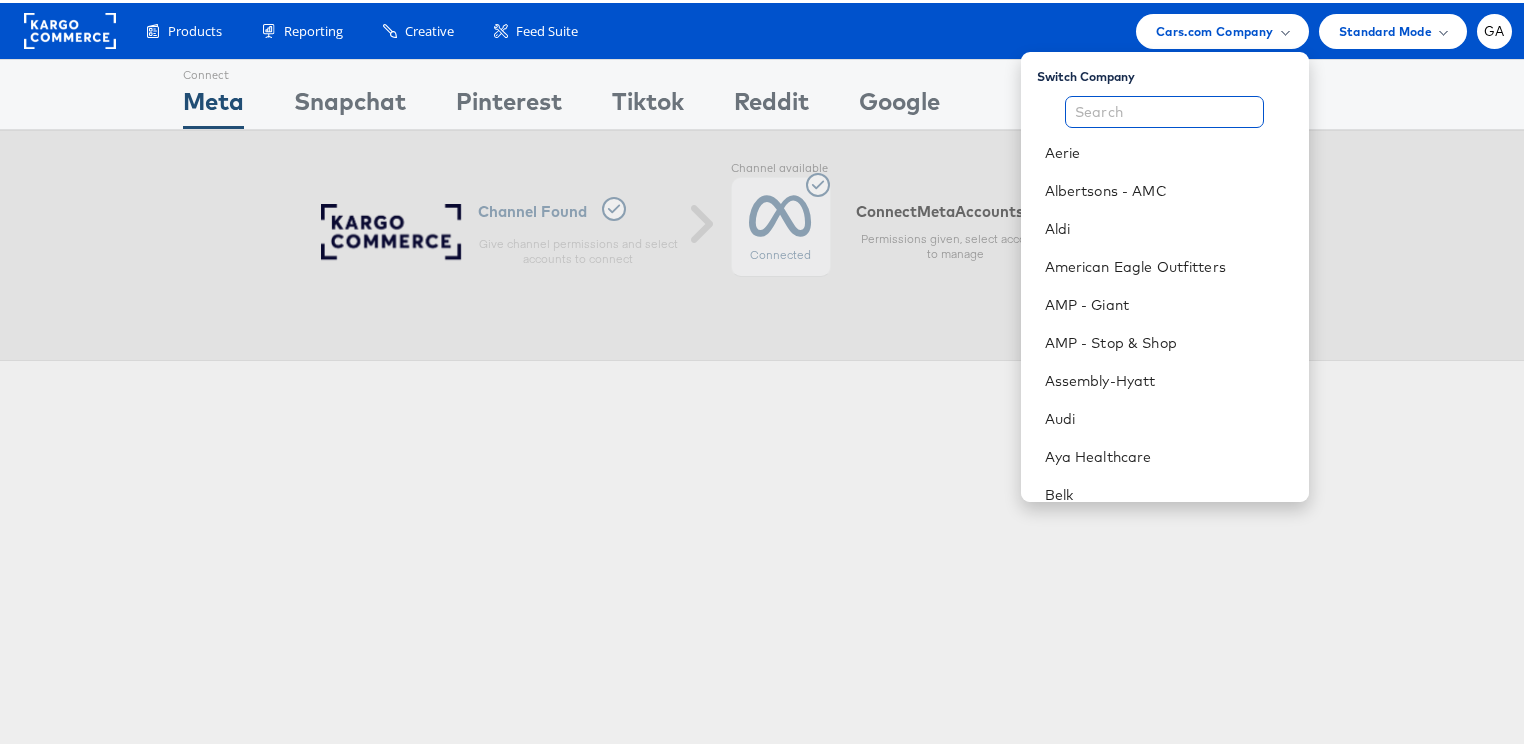 click at bounding box center (1164, 109) 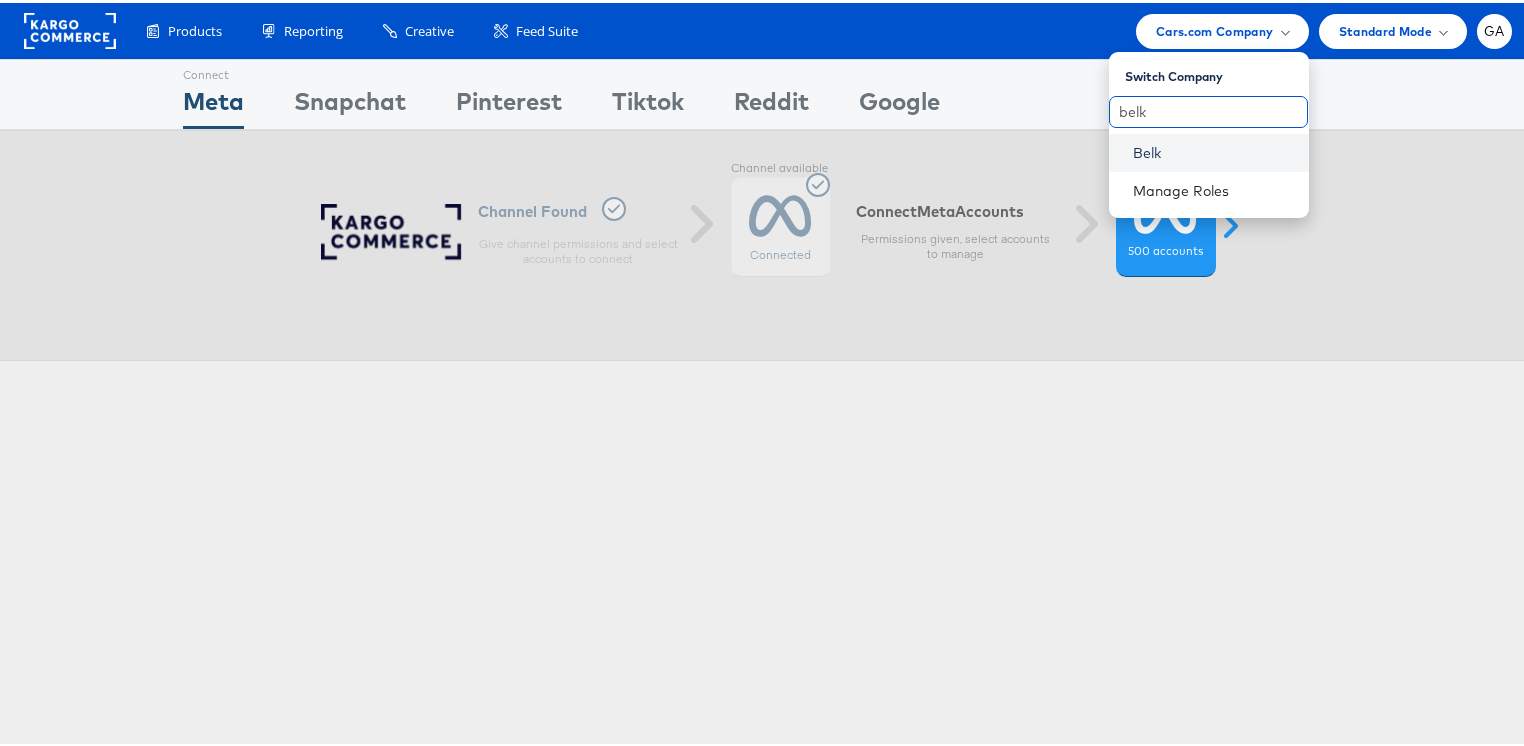 type on "belk" 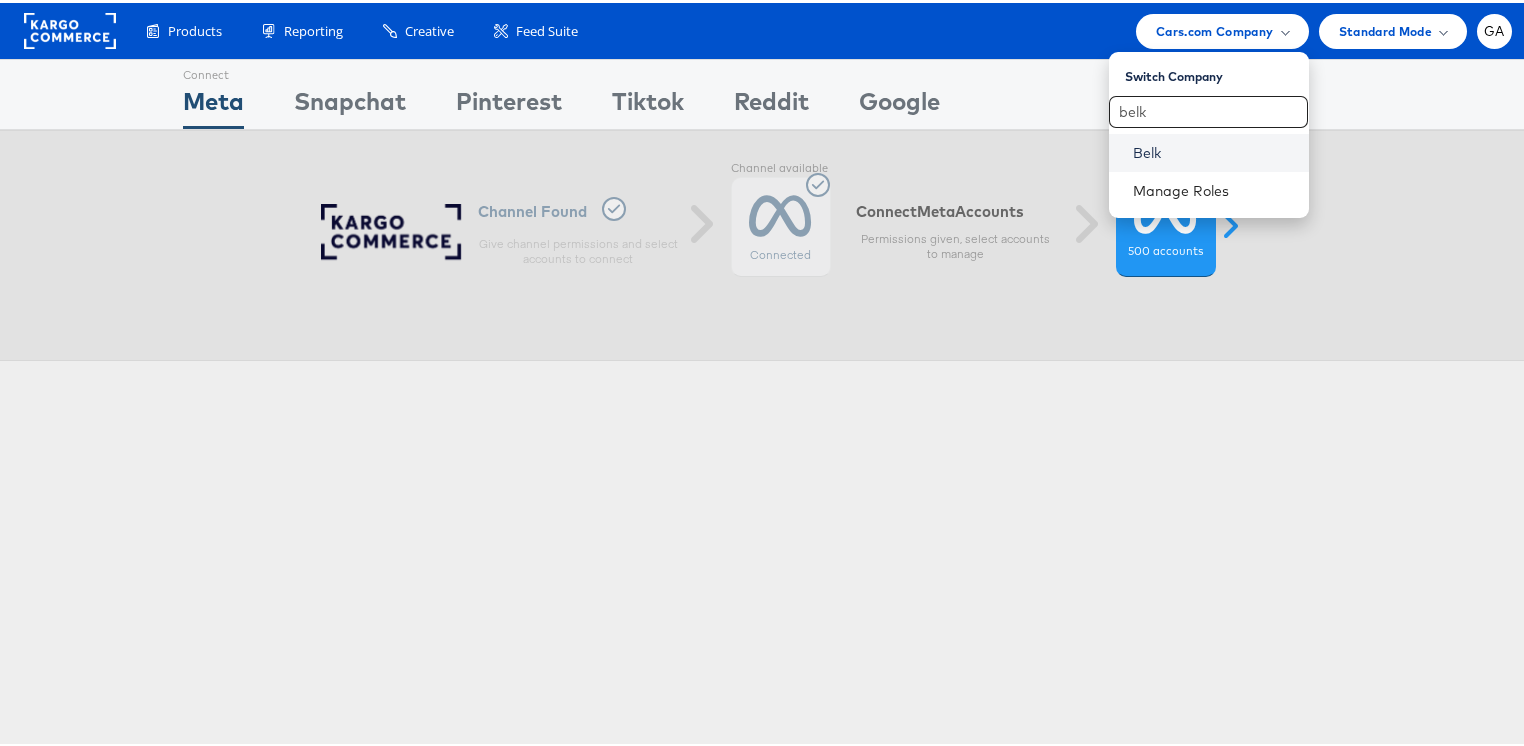 click on "Belk" at bounding box center (1213, 150) 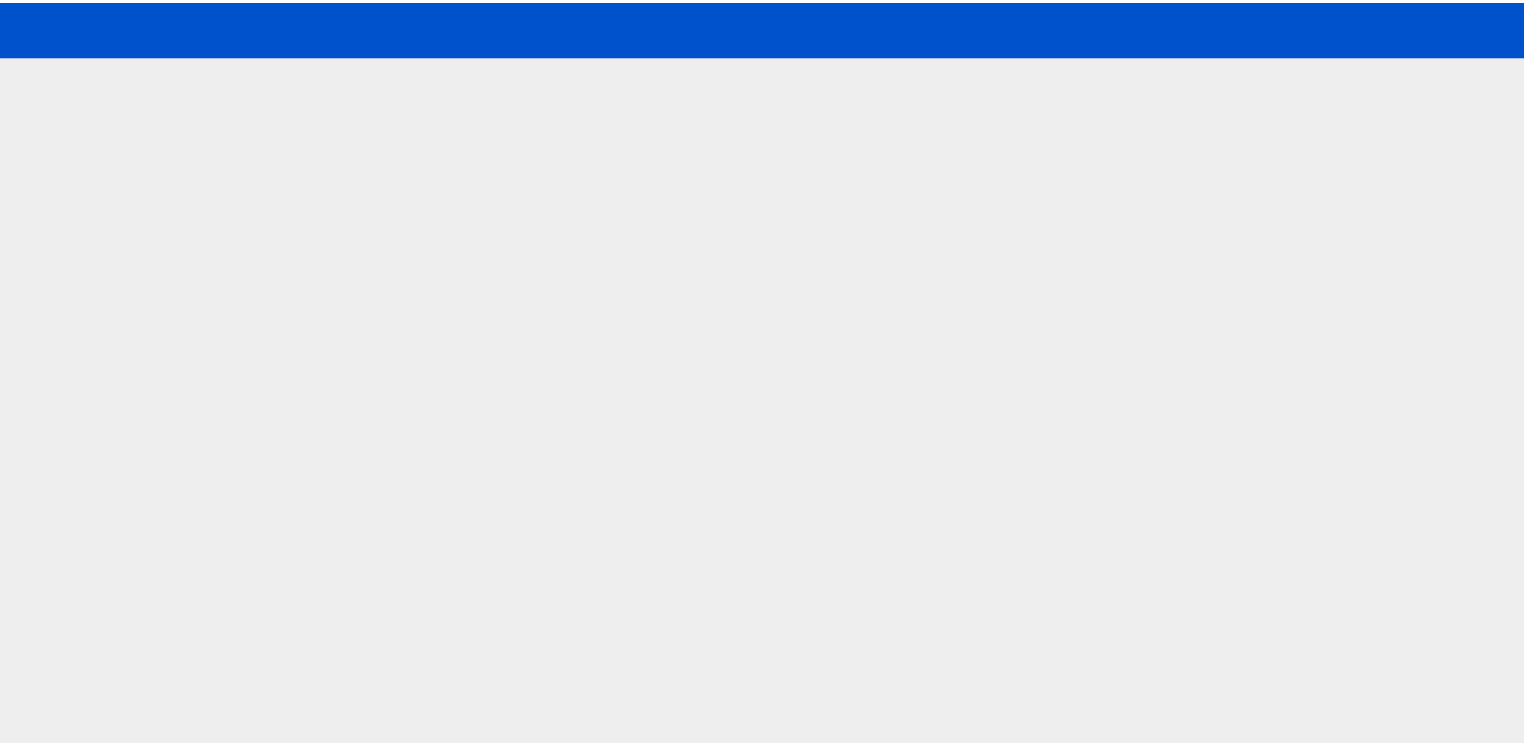 scroll, scrollTop: 0, scrollLeft: 0, axis: both 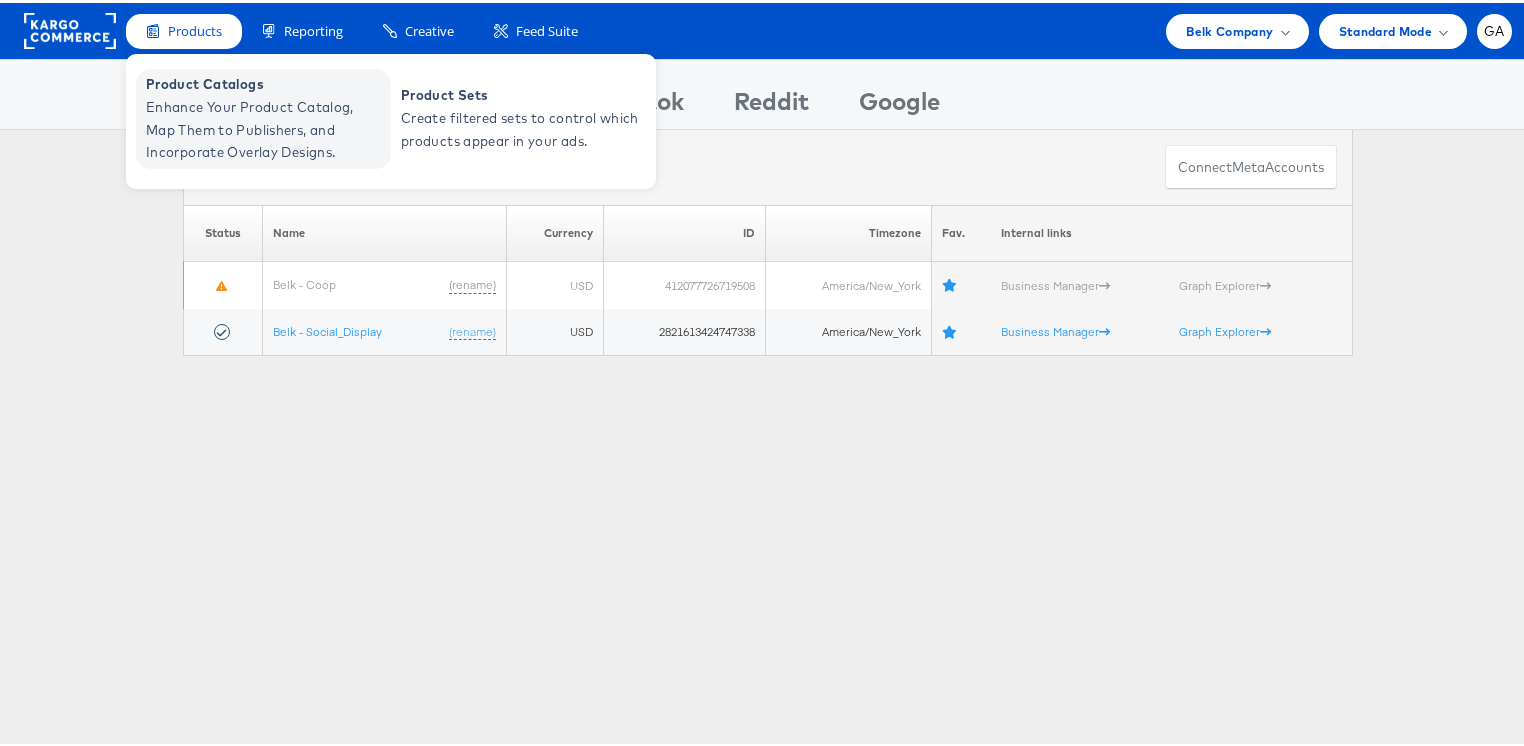 click on "Enhance Your Product Catalog, Map Them to Publishers, and Incorporate Overlay Designs." at bounding box center [266, 127] 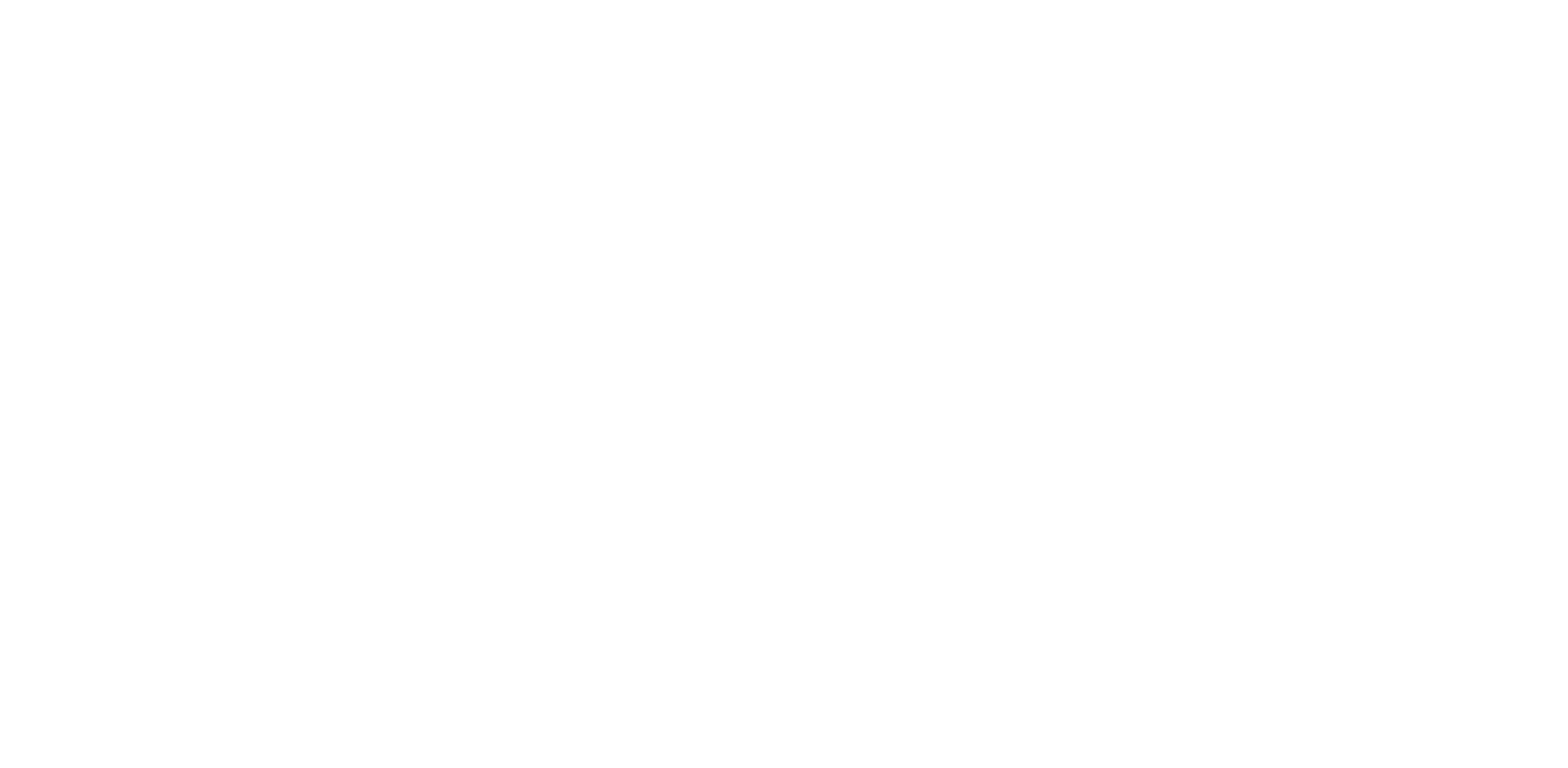 scroll, scrollTop: 0, scrollLeft: 0, axis: both 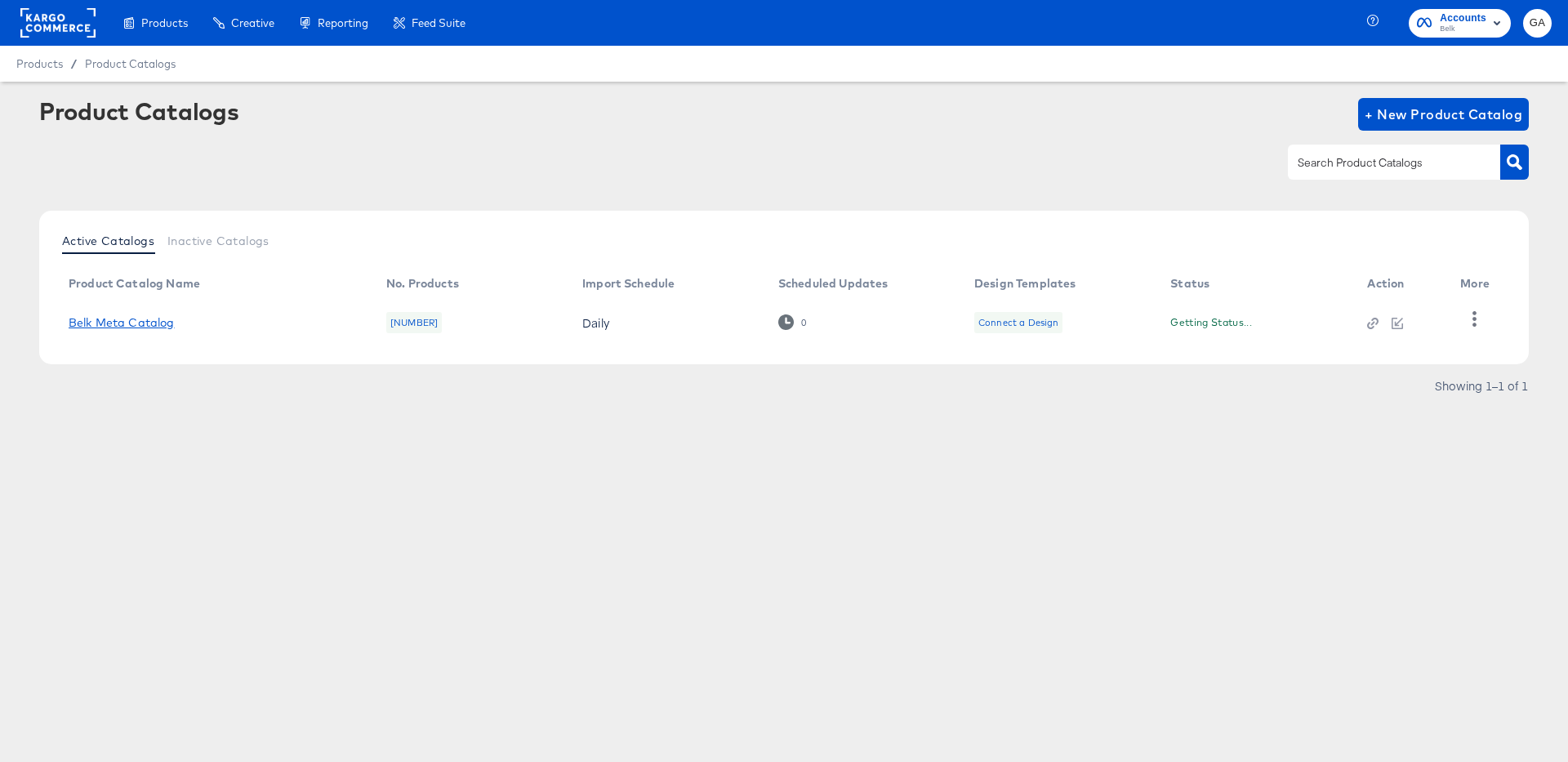 click on "Belk Meta Catalog" at bounding box center [122, 323] 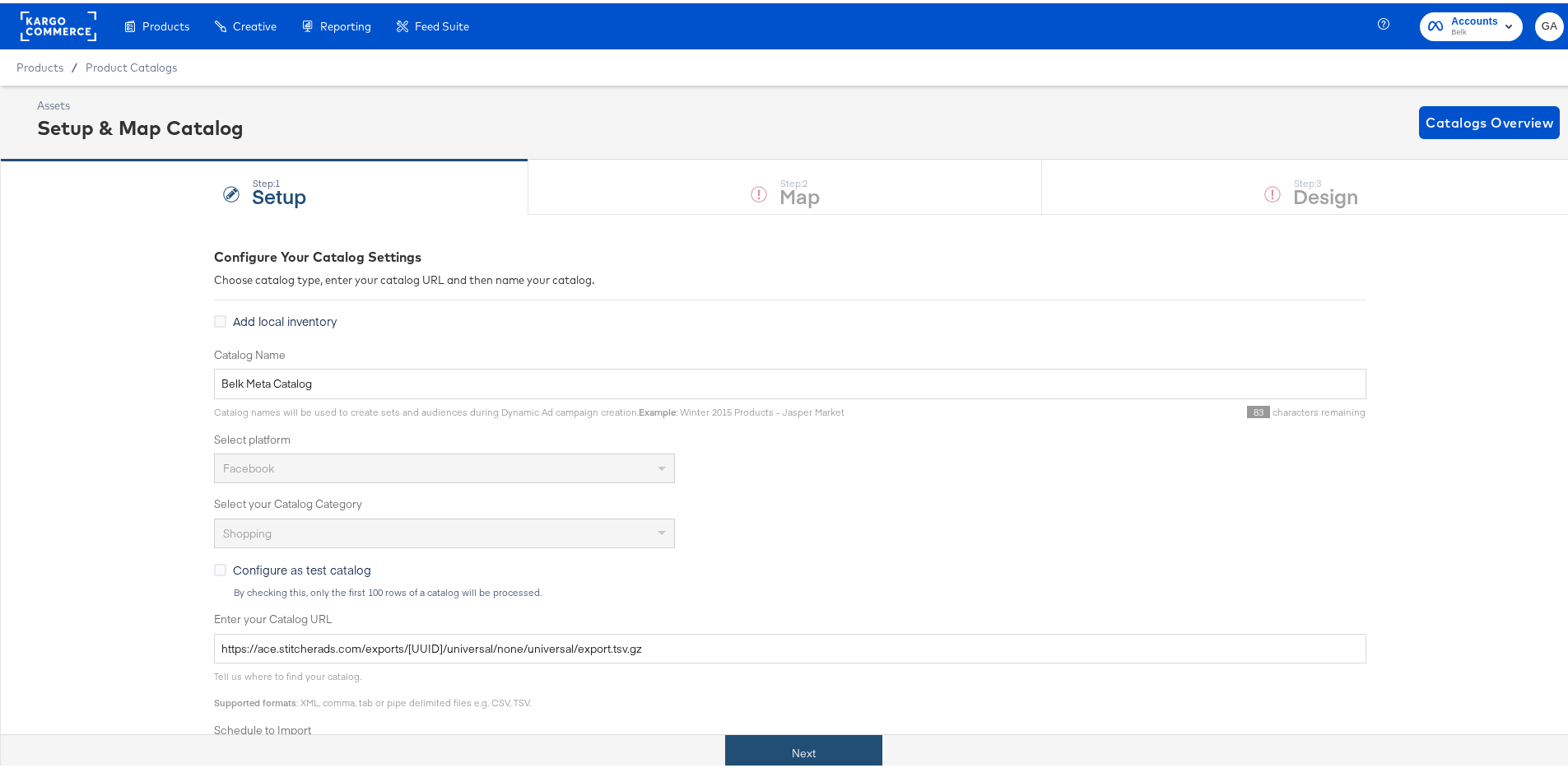 click on "Next" at bounding box center (803, 750) 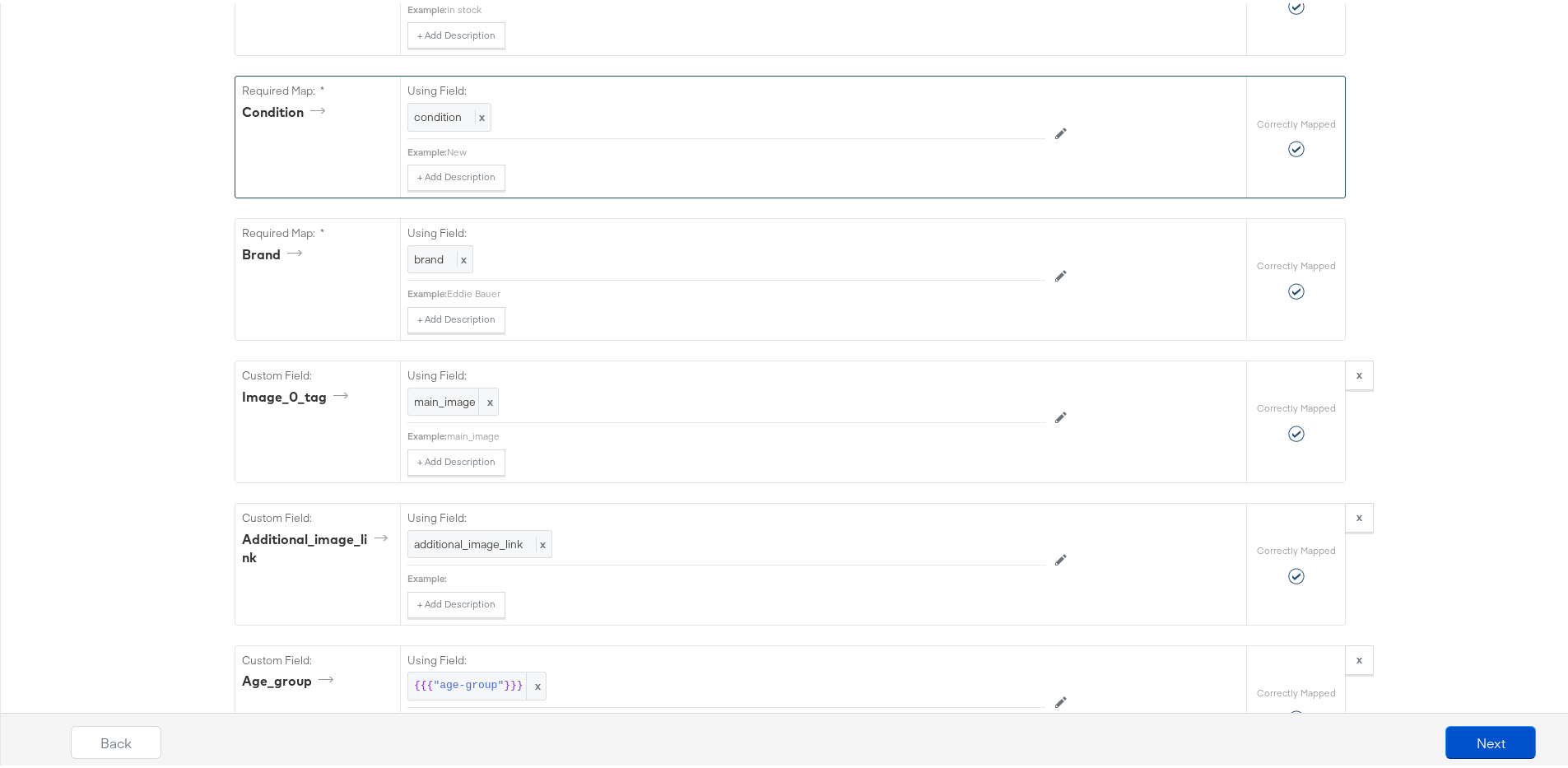 scroll, scrollTop: 1558, scrollLeft: 0, axis: vertical 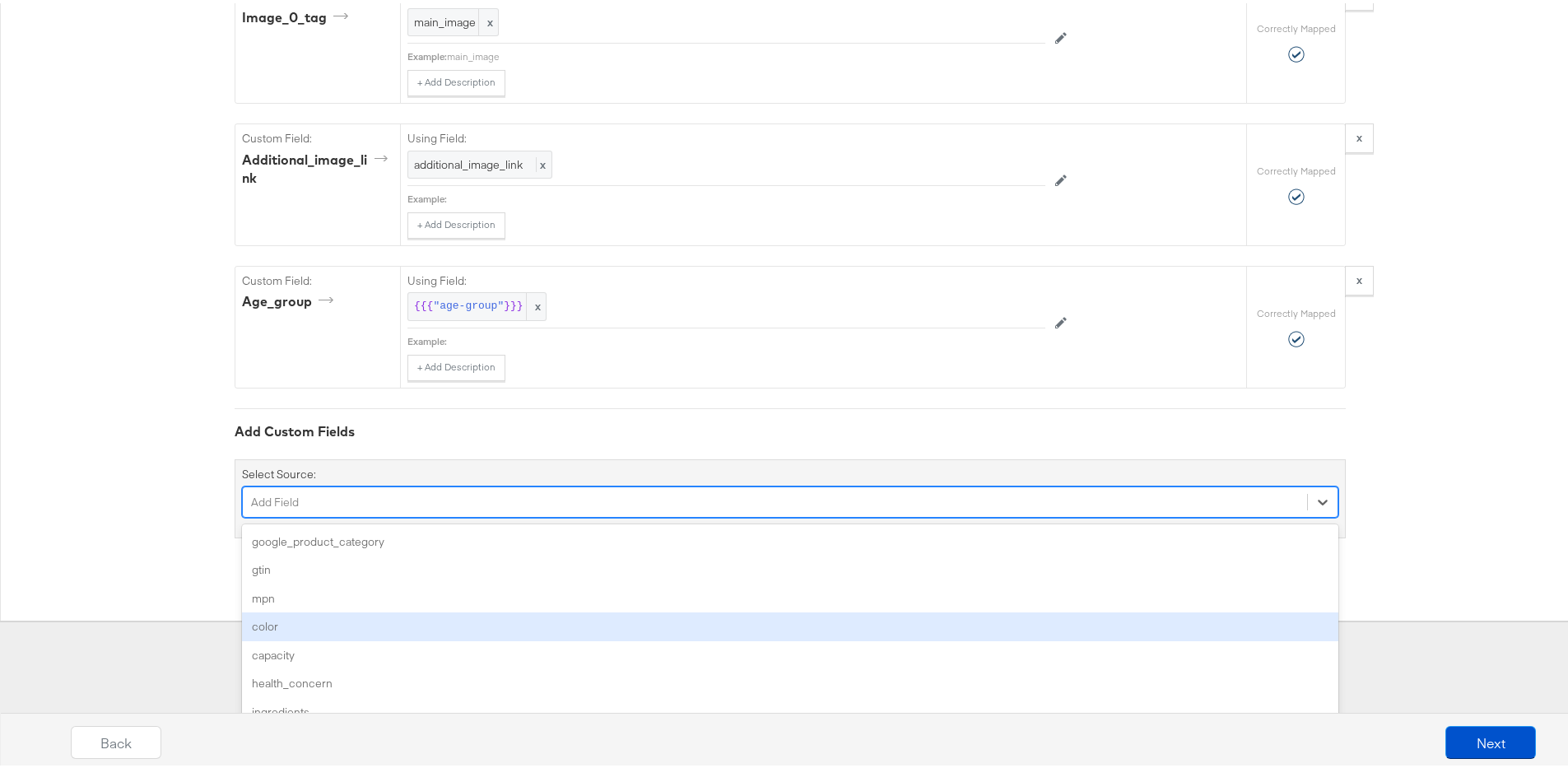 click on "option color focused, 4 of 169. 169 results available. Use Up and Down to choose options, press Enter to select the currently focused option, press Escape to exit the menu, press Tab to select the option and exit the menu. Add Field google_product_category gtin mpn color capacity health_concern ingredients expiration_date gender item_group_id material gemstone pattern style decor_style finish is_assembly_required thread_count shoe_width keywords product_type size size_type size_system product_height product_length product_width product_depth product_weight product_form recommended_use scent tax sale_price sale_price_effective_date shipping shipping_weight shipping_size previous_retailer_id custom_label_0 custom_label_1 custom_label_2 custom_label_3 custom_label_4 custom_number_0 custom_number_1 custom_number_2 custom_number_3 custom_number_4 ios_url ios_app_store_id ios_app_name iphone_url iphone_app_store_id iphone_app_name ipad_url ipad_app_store_id ipad_app_name android_url android_package android_class" at bounding box center [790, 499] 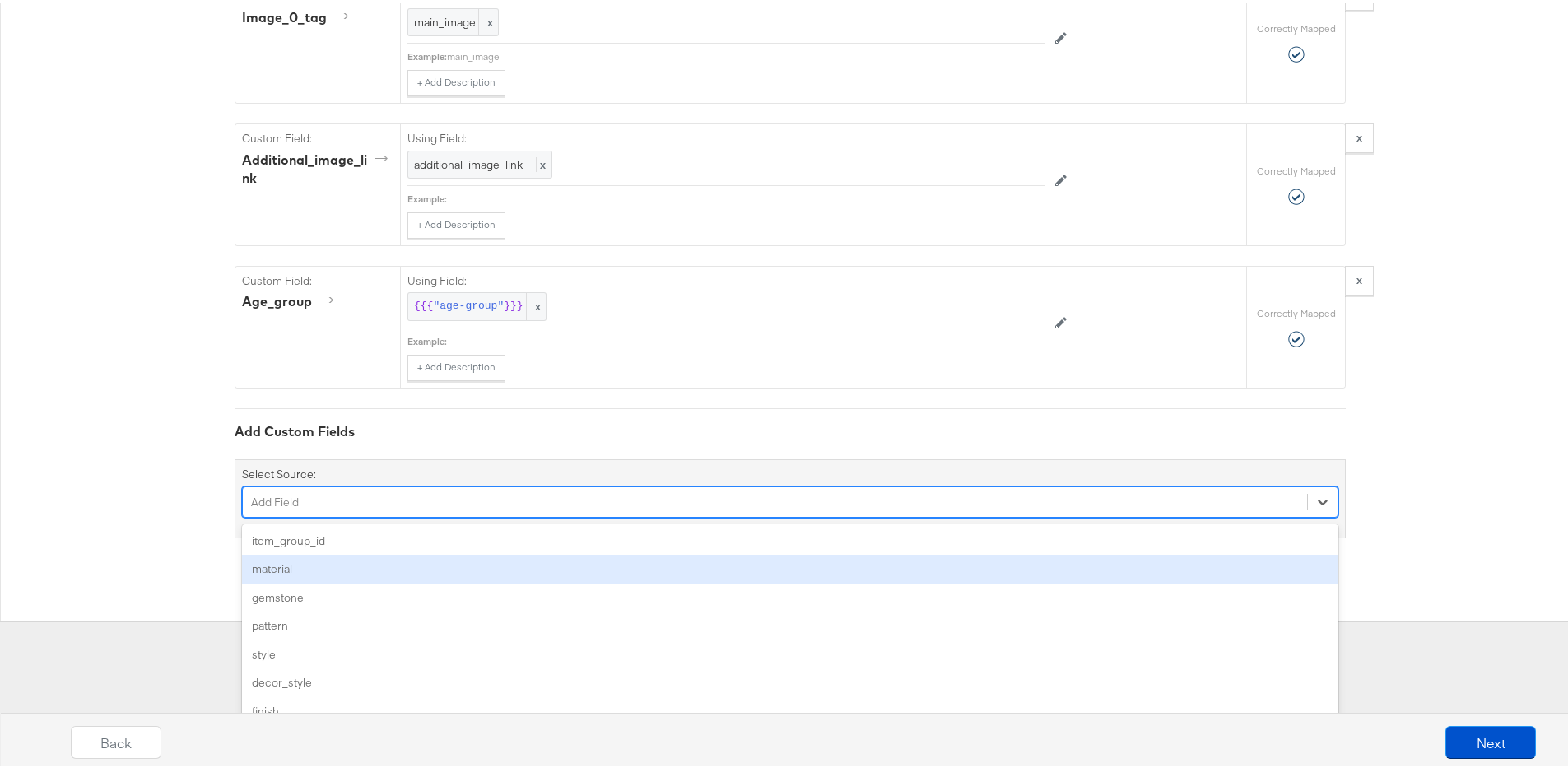 scroll, scrollTop: 0, scrollLeft: 0, axis: both 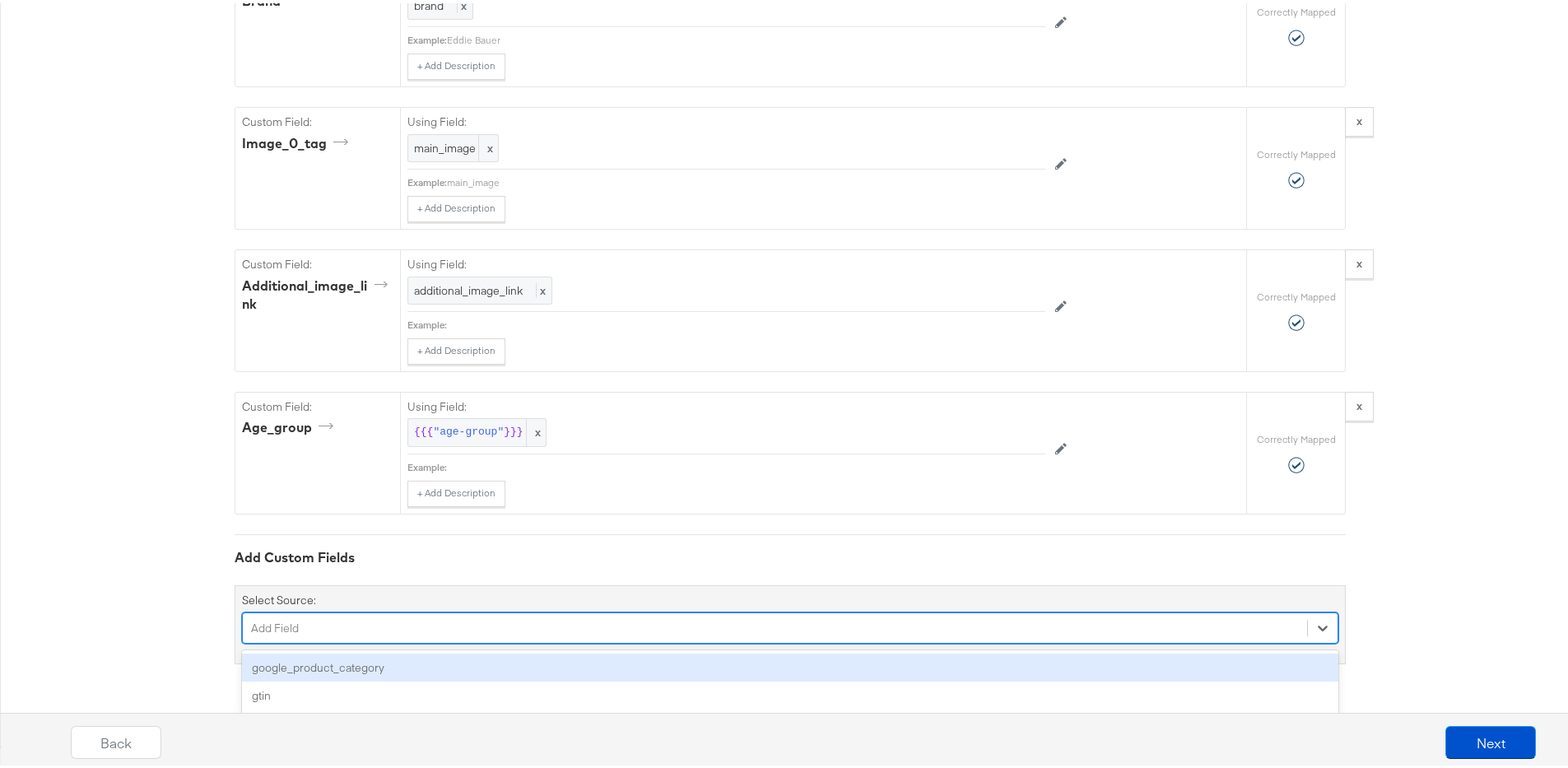 click on "{"id":"{{{\"id\"}}}","title":"{{{\"title\"}}}","description":"{{{\"description\"}}}","price":"{{{\"price\"}}}","link":"{{{\"link\"}}}","image_link":"{{{\"image_link\"}}}","availability":"{{{\"availability\"}}}","condition":"{{{\"condition\"}}}","brand":"{{{\"brand\"}}}","image_0_tag":"main_image","additional_image_link":"{{{\"additional_image_link\"}}}","age_group":"{{{\"age-group\"}}}"} Catalog Mapping Tool Map the required fields to items in your product catalog until each row is marked as correctly mapped.  Edit Rules  Load Mapping  Copy Mapping Required Fields Mapping Options  Correctly Mapped  Needs Mapping Required Map:  * id Using Field: id x Example:  920413711791620 + Add Description Add Note Edit Field Correctly Mapped Required Map:  * title Using Field: title x Example:  Eddie Bauer Great Plains Plaid Cotton Sheet Set + Add Description Add Note Edit Field Correctly Mapped Required Map:  * description Using Field: description x Example:  + Add Description Add Note Edit Field price price x x" at bounding box center (790, -303) 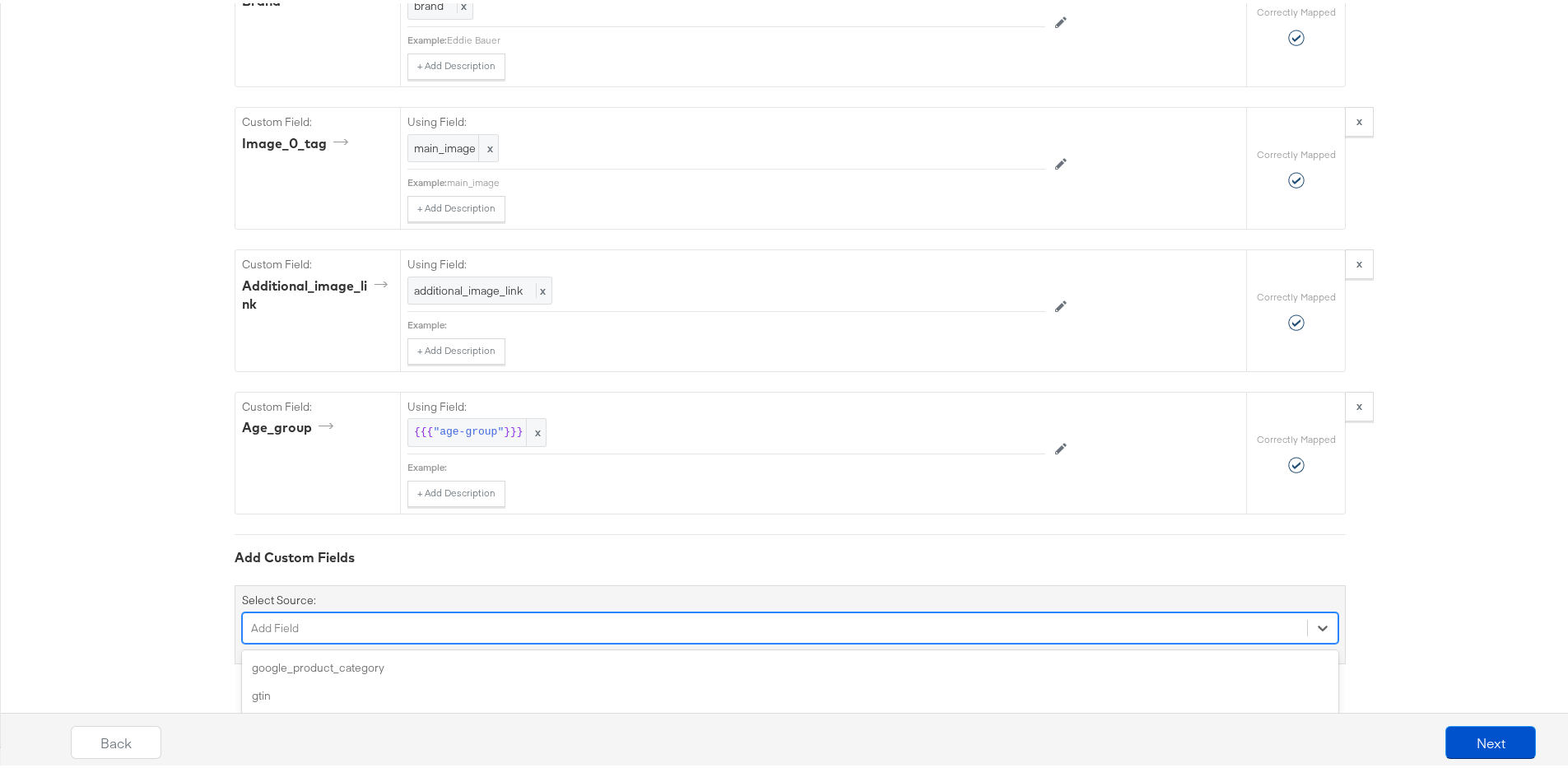 click on "option color focused, 4 of 169. 169 results available. Use Up and Down to choose options, press Enter to select the currently focused option, press Escape to exit the menu, press Tab to select the option and exit the menu. Add Field google_product_category gtin mpn color capacity health_concern ingredients expiration_date gender item_group_id material gemstone pattern style decor_style finish is_assembly_required thread_count shoe_width keywords product_type size size_type size_system product_height product_length product_width product_depth product_weight product_form recommended_use scent tax sale_price sale_price_effective_date shipping shipping_weight shipping_size previous_retailer_id custom_label_0 custom_label_1 custom_label_2 custom_label_3 custom_label_4 custom_number_0 custom_number_1 custom_number_2 custom_number_3 custom_number_4 ios_url ios_app_store_id ios_app_name iphone_url iphone_app_store_id iphone_app_name ipad_url ipad_app_store_id ipad_app_name android_url android_package android_class" at bounding box center (790, 625) 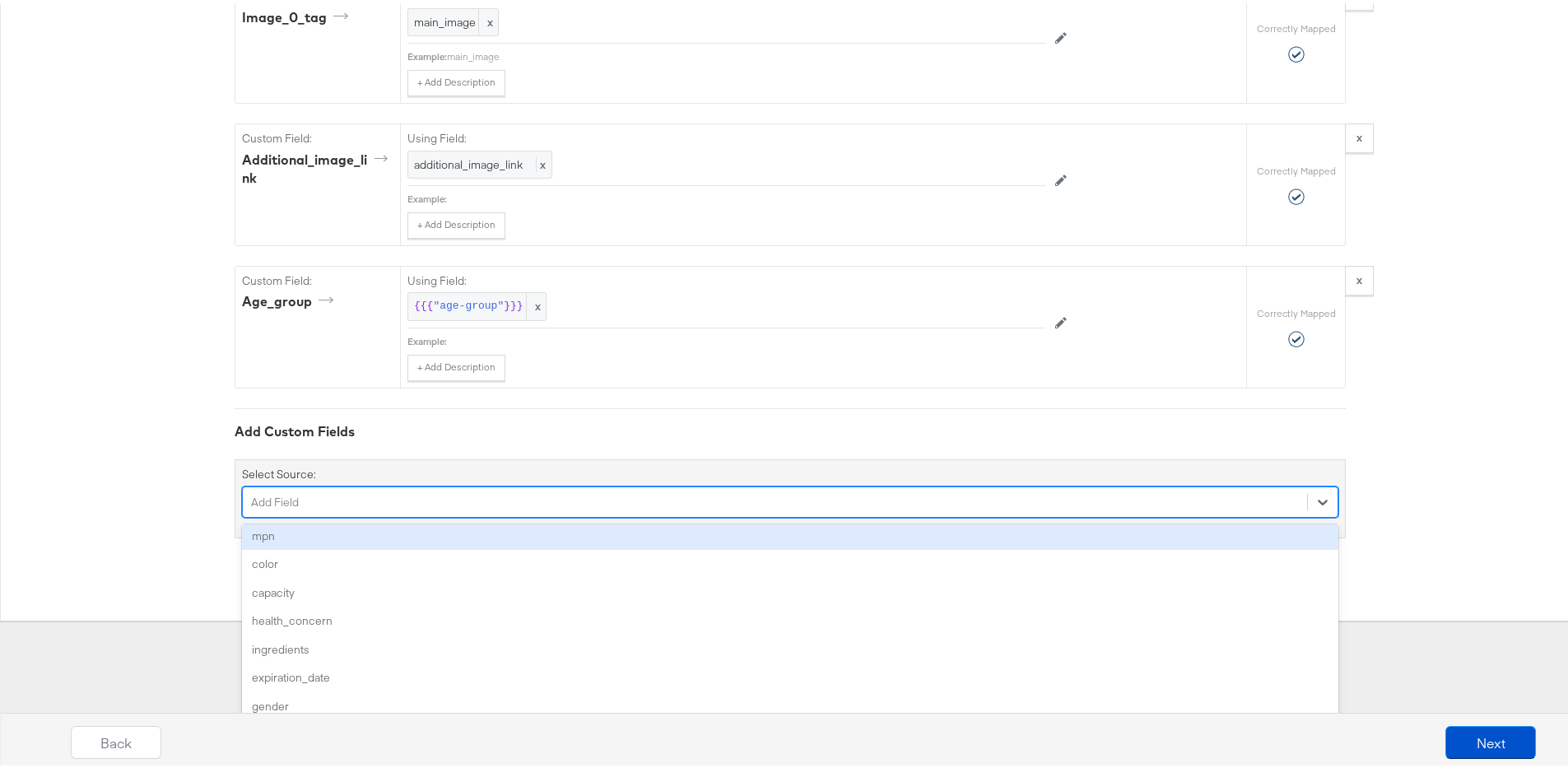 scroll, scrollTop: 59, scrollLeft: 0, axis: vertical 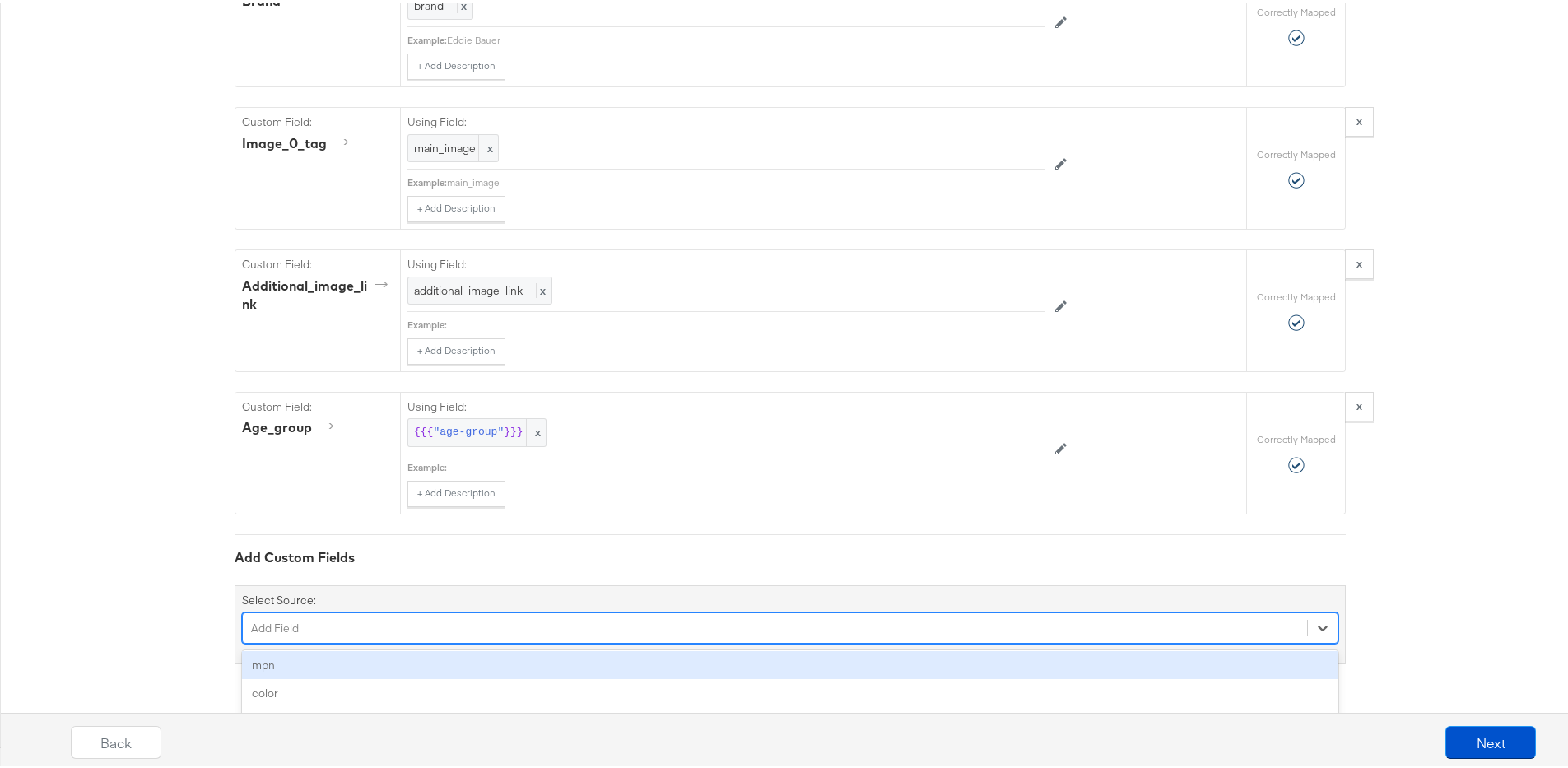 click on "{"id":"{{{\"id\"}}}","title":"{{{\"title\"}}}","description":"{{{\"description\"}}}","price":"{{{\"price\"}}}","link":"{{{\"link\"}}}","image_link":"{{{\"image_link\"}}}","availability":"{{{\"availability\"}}}","condition":"{{{\"condition\"}}}","brand":"{{{\"brand\"}}}","image_0_tag":"main_image","additional_image_link":"{{{\"additional_image_link\"}}}","age_group":"{{{\"age-group\"}}}"} Catalog Mapping Tool Map the required fields to items in your product catalog until each row is marked as correctly mapped.  Edit Rules  Load Mapping  Copy Mapping Required Fields Mapping Options  Correctly Mapped  Needs Mapping Required Map:  * id Using Field: id x Example:  920413711791620 + Add Description Add Note Edit Field Correctly Mapped Required Map:  * title Using Field: title x Example:  Eddie Bauer Great Plains Plaid Cotton Sheet Set + Add Description Add Note Edit Field Correctly Mapped Required Map:  * description Using Field: description x Example:  + Add Description Add Note Edit Field price price x x" at bounding box center [790, -303] 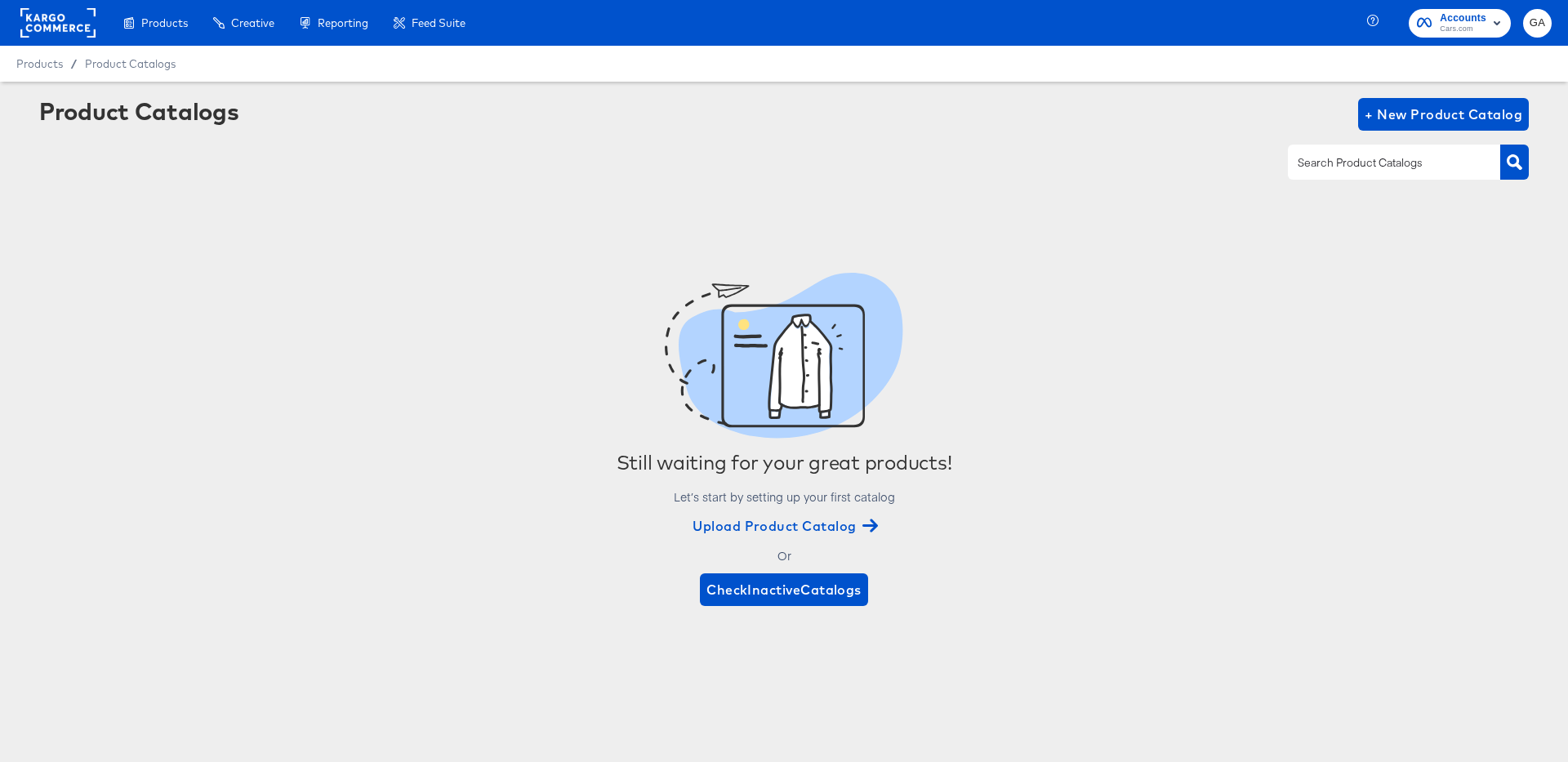 scroll, scrollTop: 0, scrollLeft: 0, axis: both 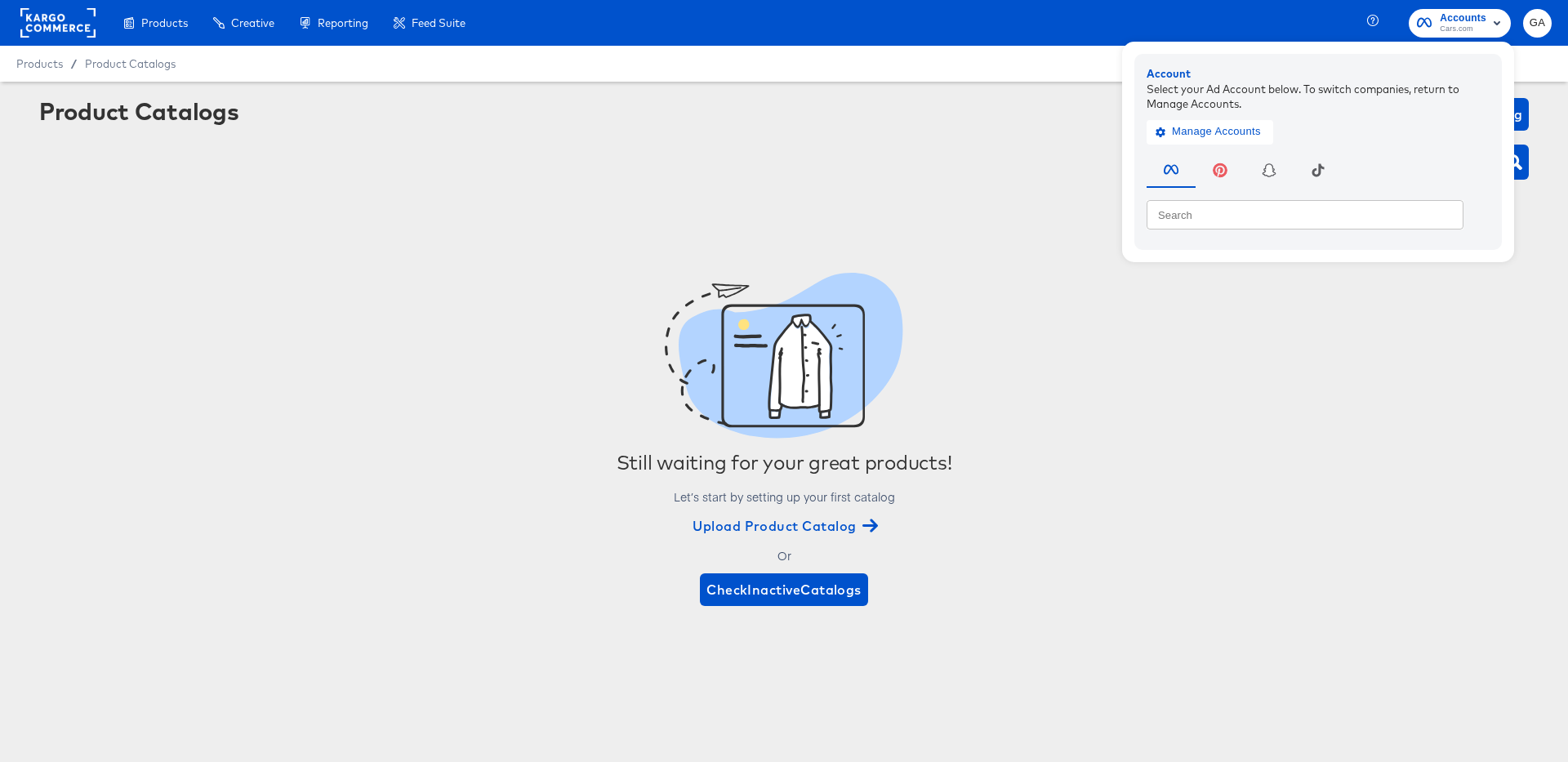 click 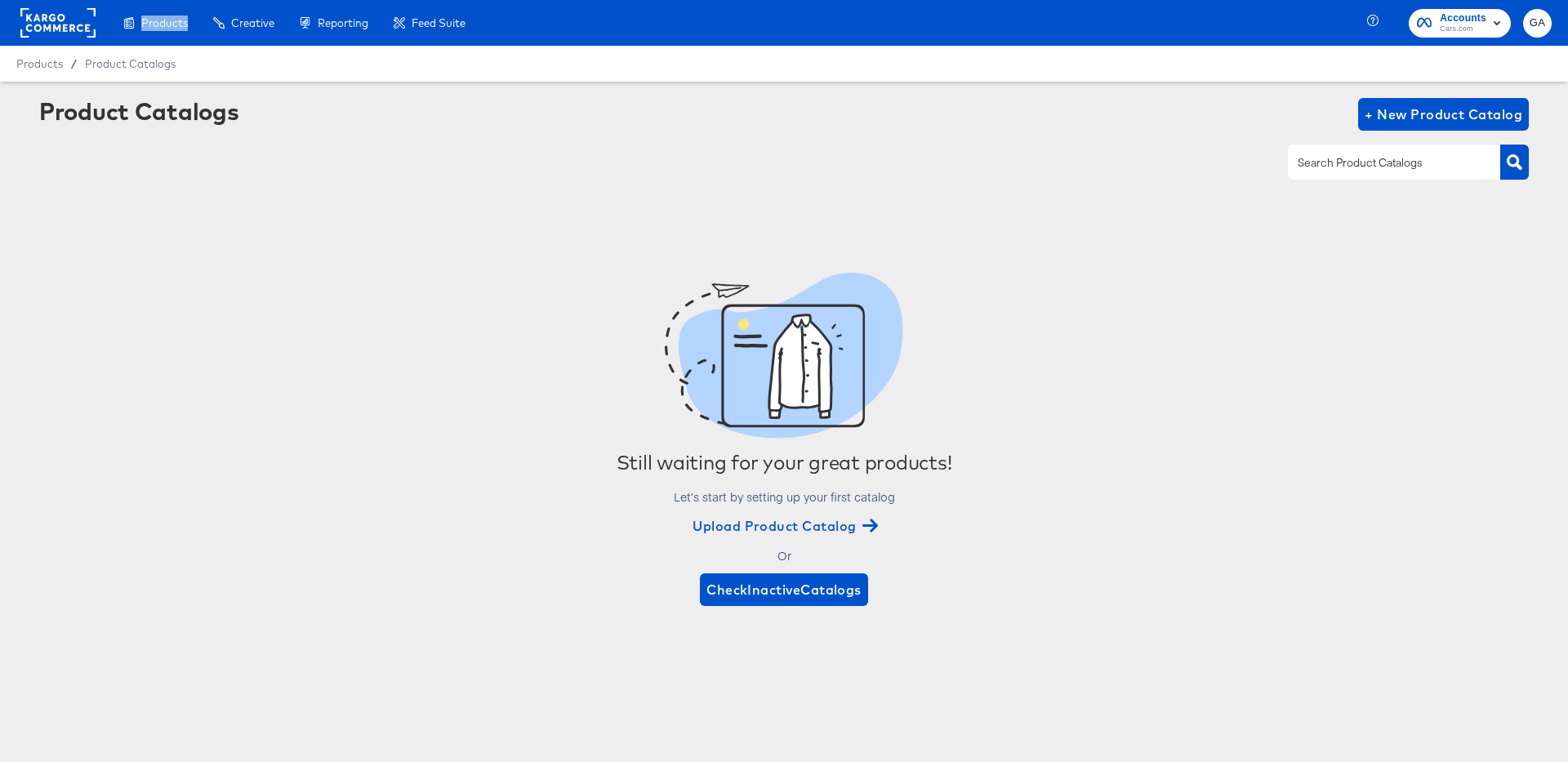 click 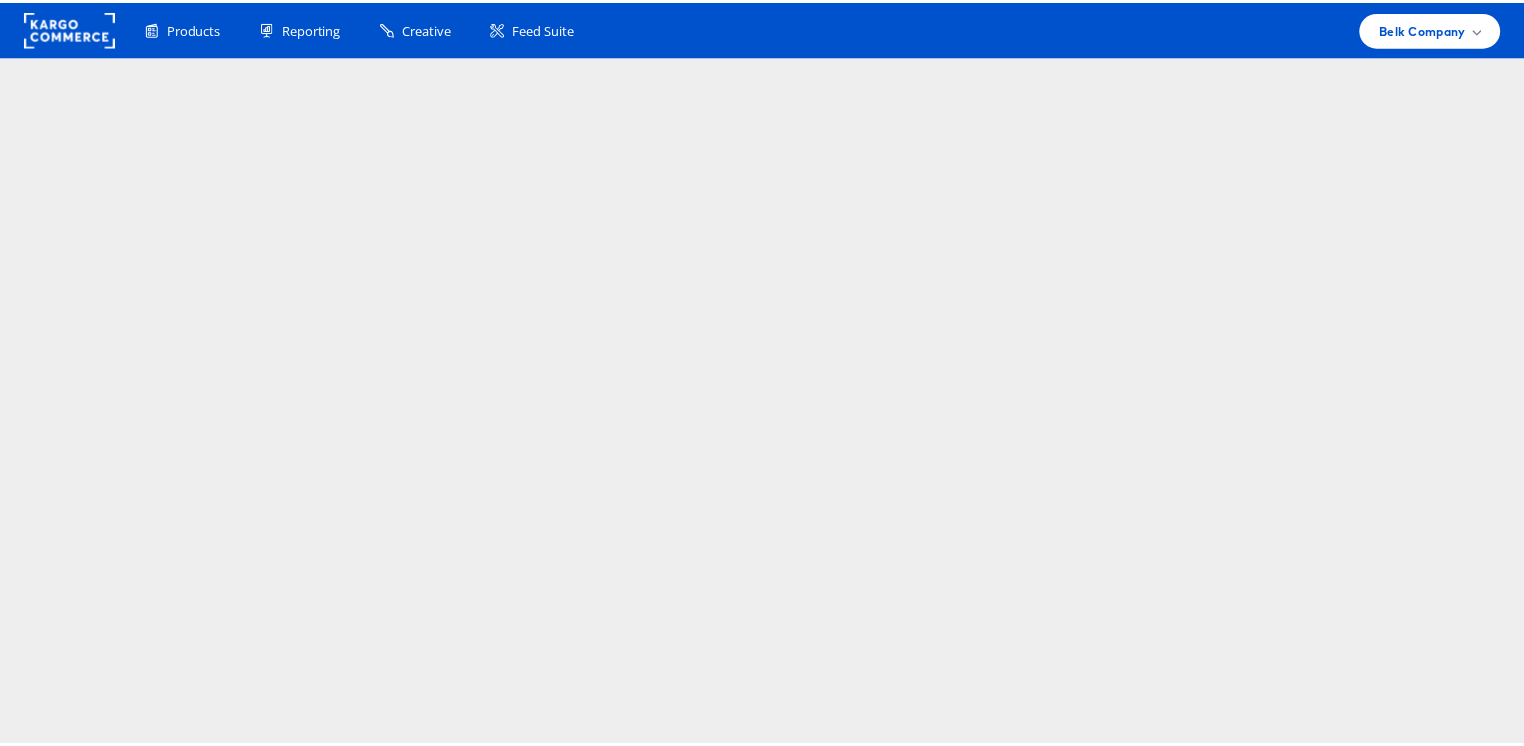 scroll, scrollTop: 0, scrollLeft: 0, axis: both 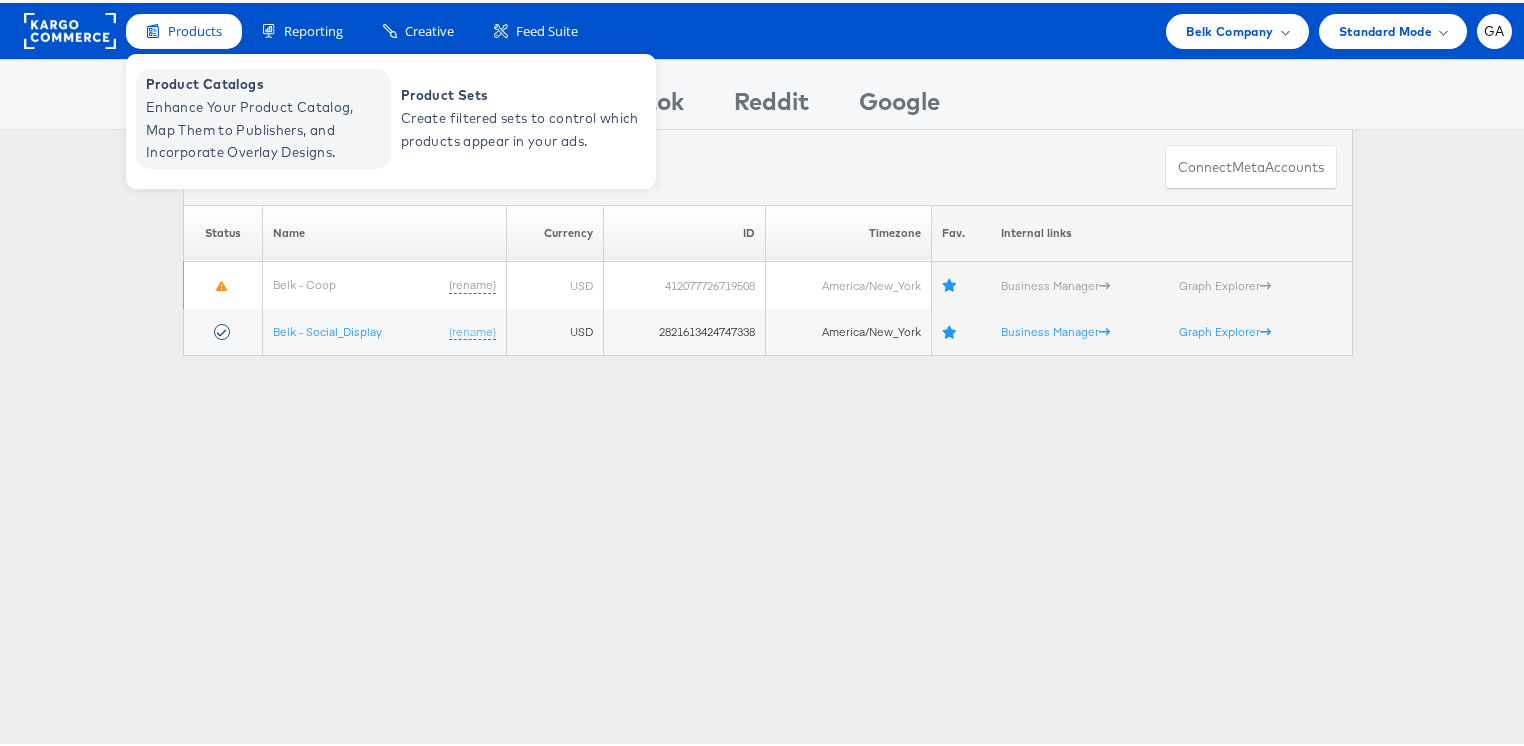 click on "Enhance Your Product Catalog, Map Them to Publishers, and Incorporate Overlay Designs." at bounding box center (266, 127) 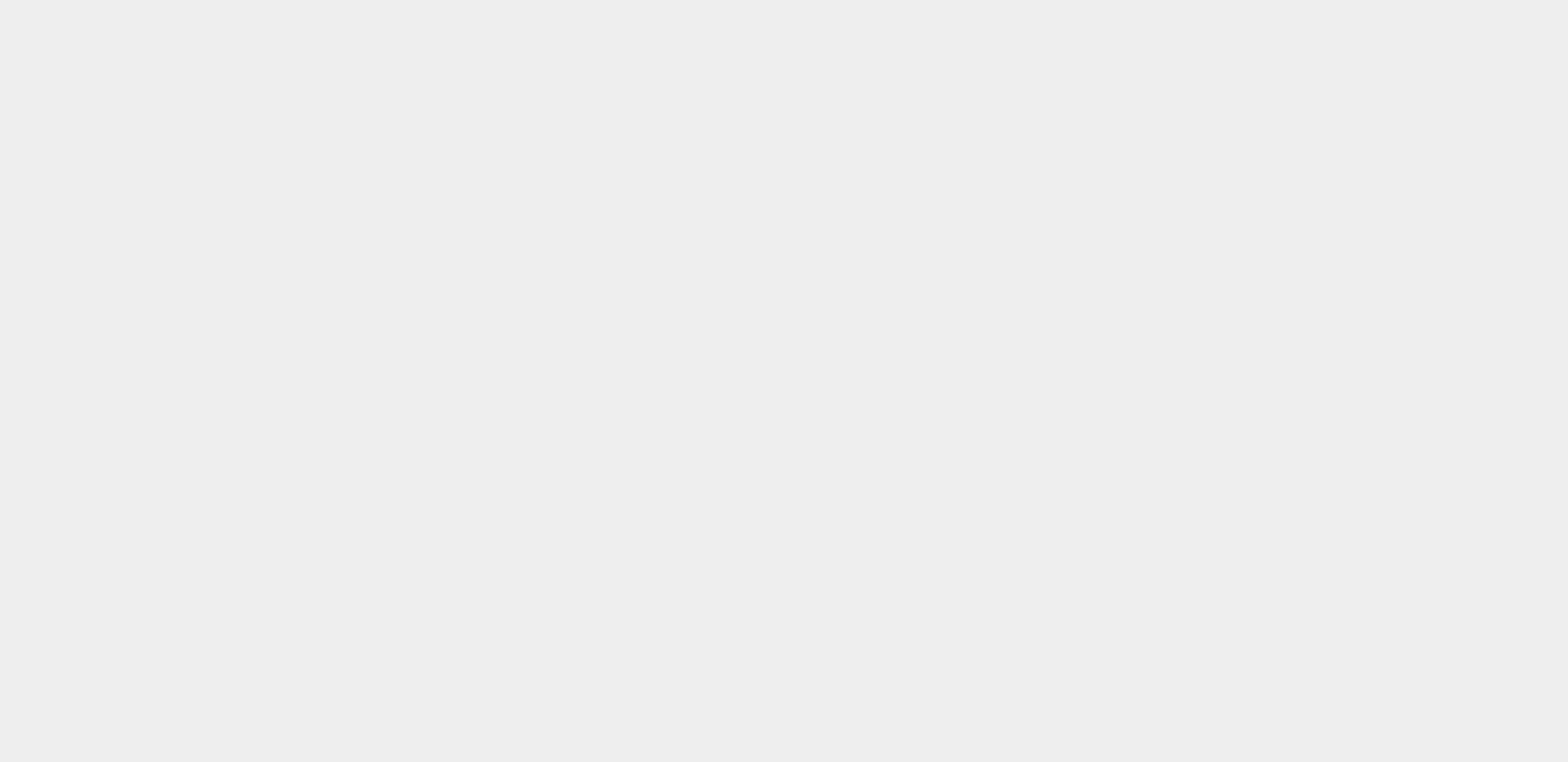 scroll, scrollTop: 0, scrollLeft: 0, axis: both 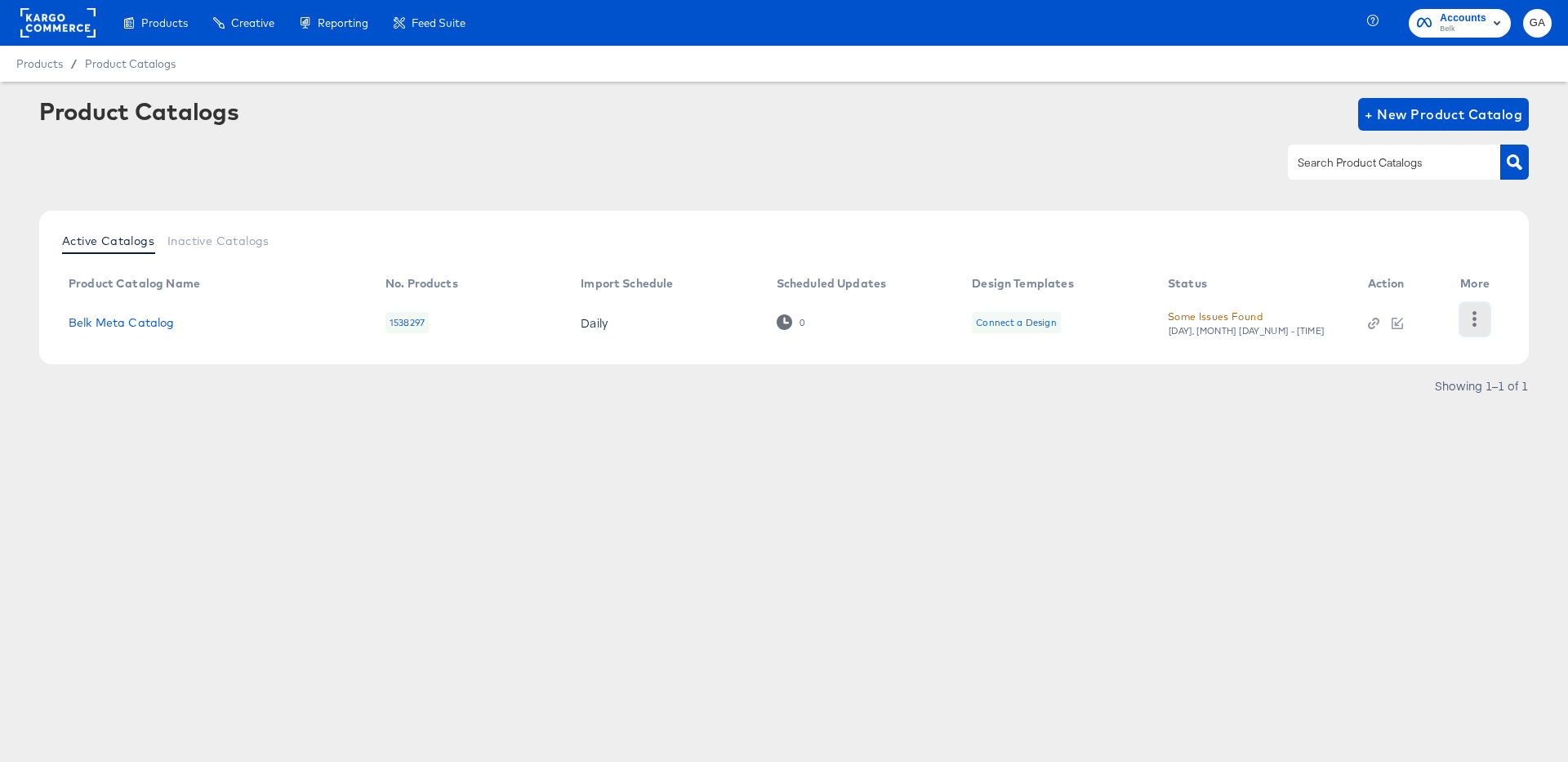 click at bounding box center [1474, 319] 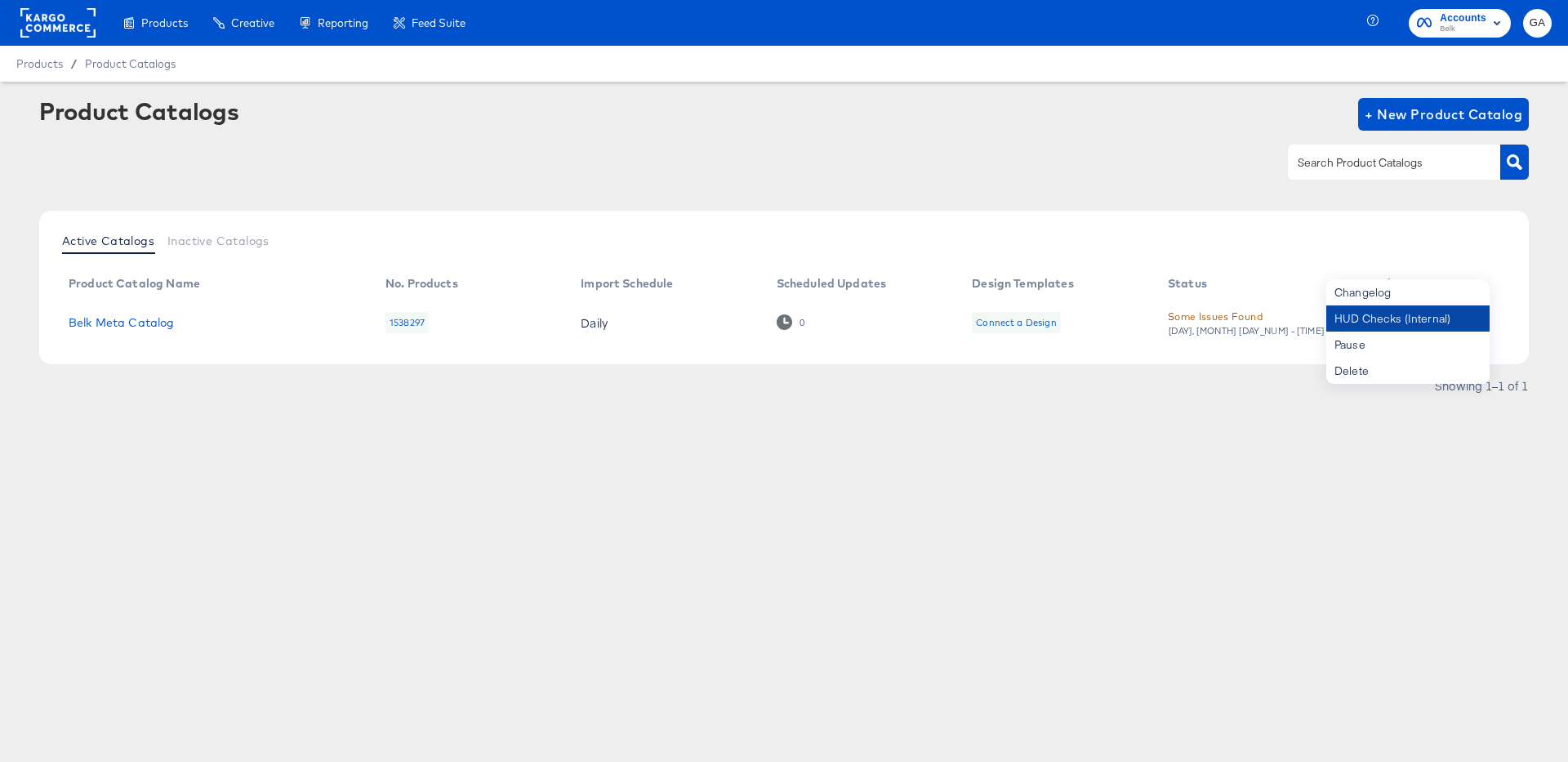 click on "HUD Checks (Internal)" at bounding box center (1408, 319) 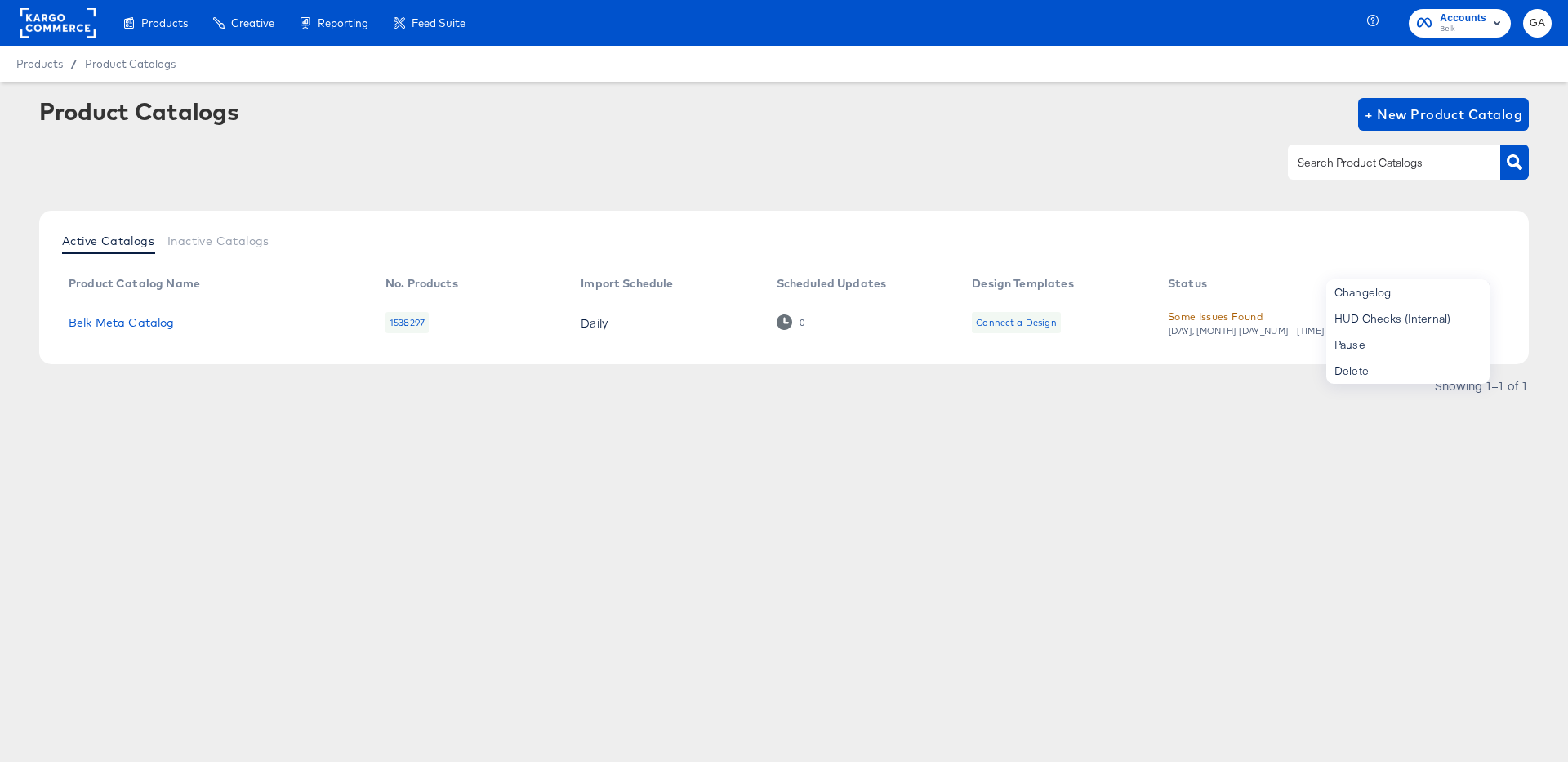 click on "Product Catalogs + New Product Catalog Active Catalogs Inactive Catalogs Product Catalog Name No. Products Import Schedule Scheduled Updates Design Templates Status Action More Belk Meta Catalog 1538297 Daily 0 Connect a Design Some Issues Found Thu, Aug 7th - 2:05 PM Changelog HUD Checks (Internal) Pause Delete Showing 1–1 of 1" at bounding box center [784, 269] 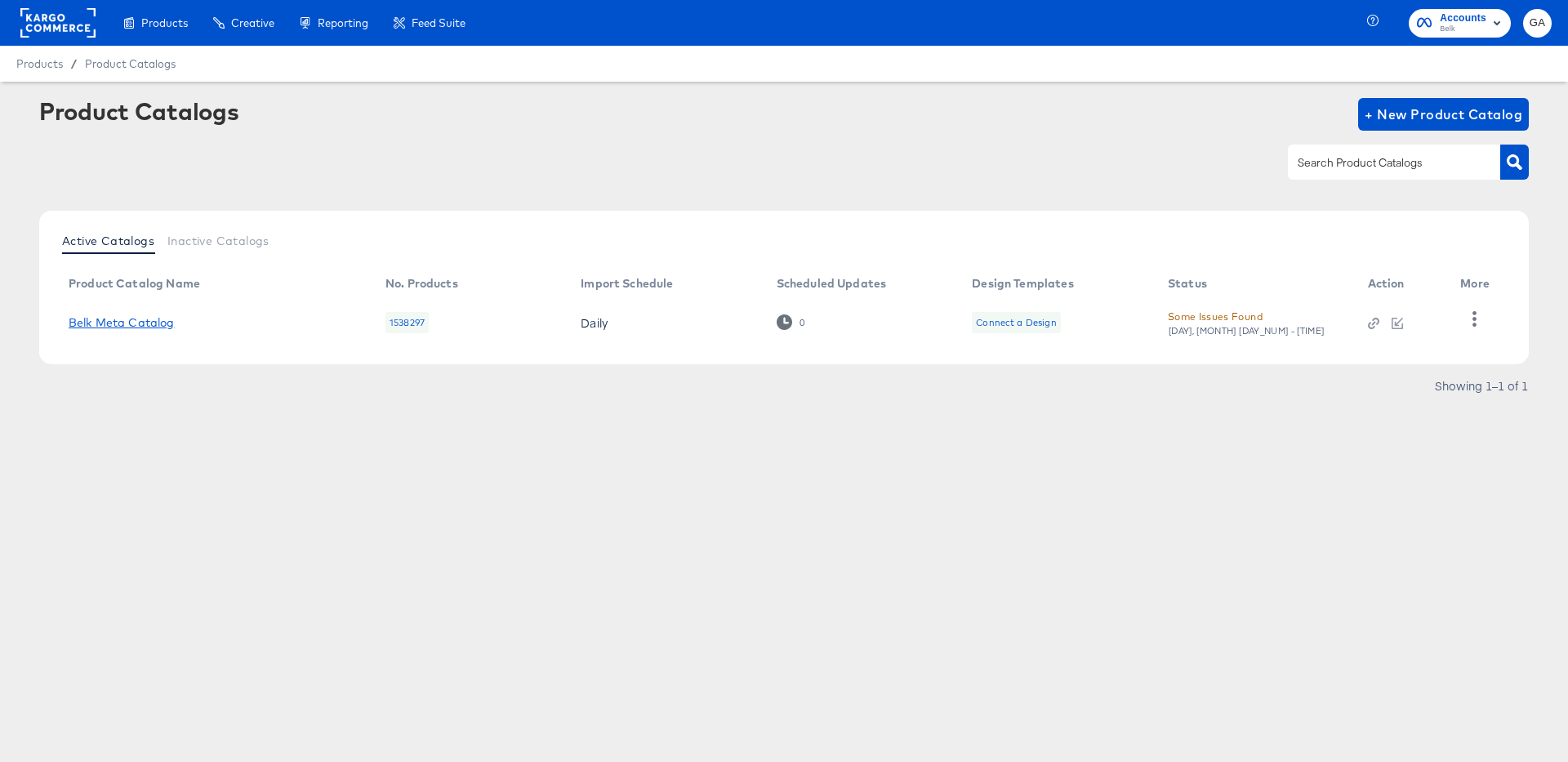 click on "Belk Meta Catalog" at bounding box center (122, 323) 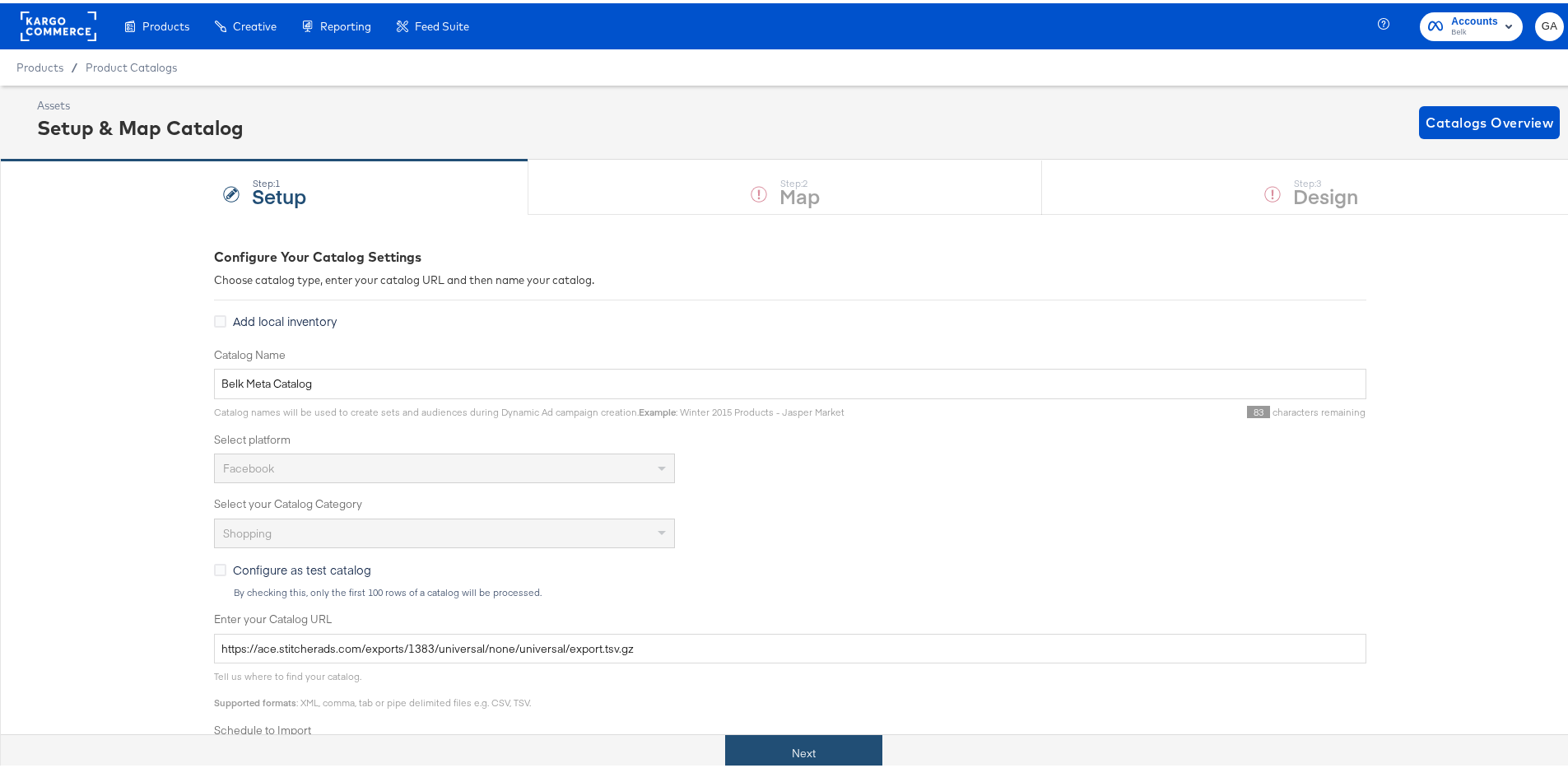 click on "Next" at bounding box center [803, 750] 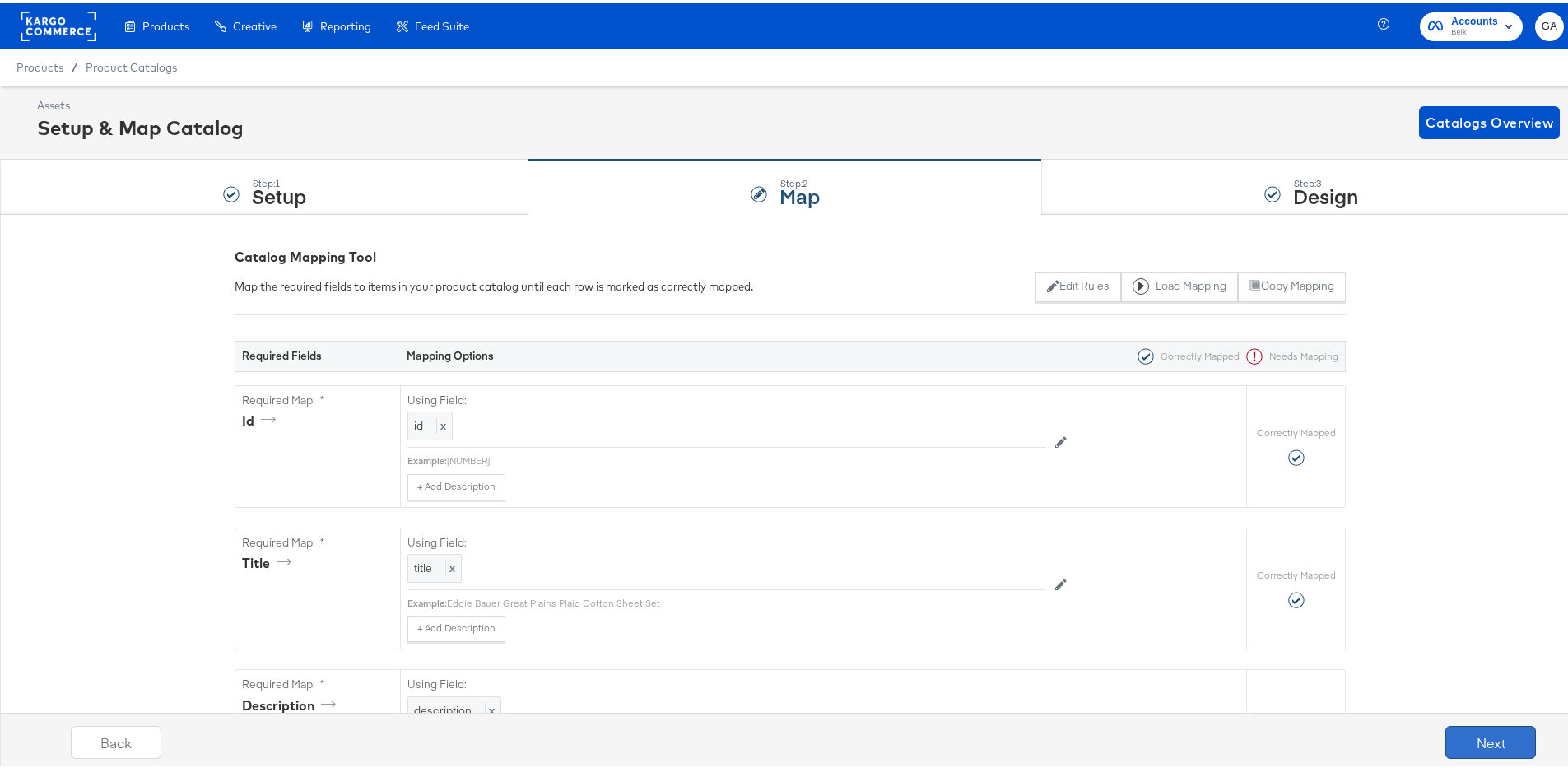 click on "Next" at bounding box center (1491, 739) 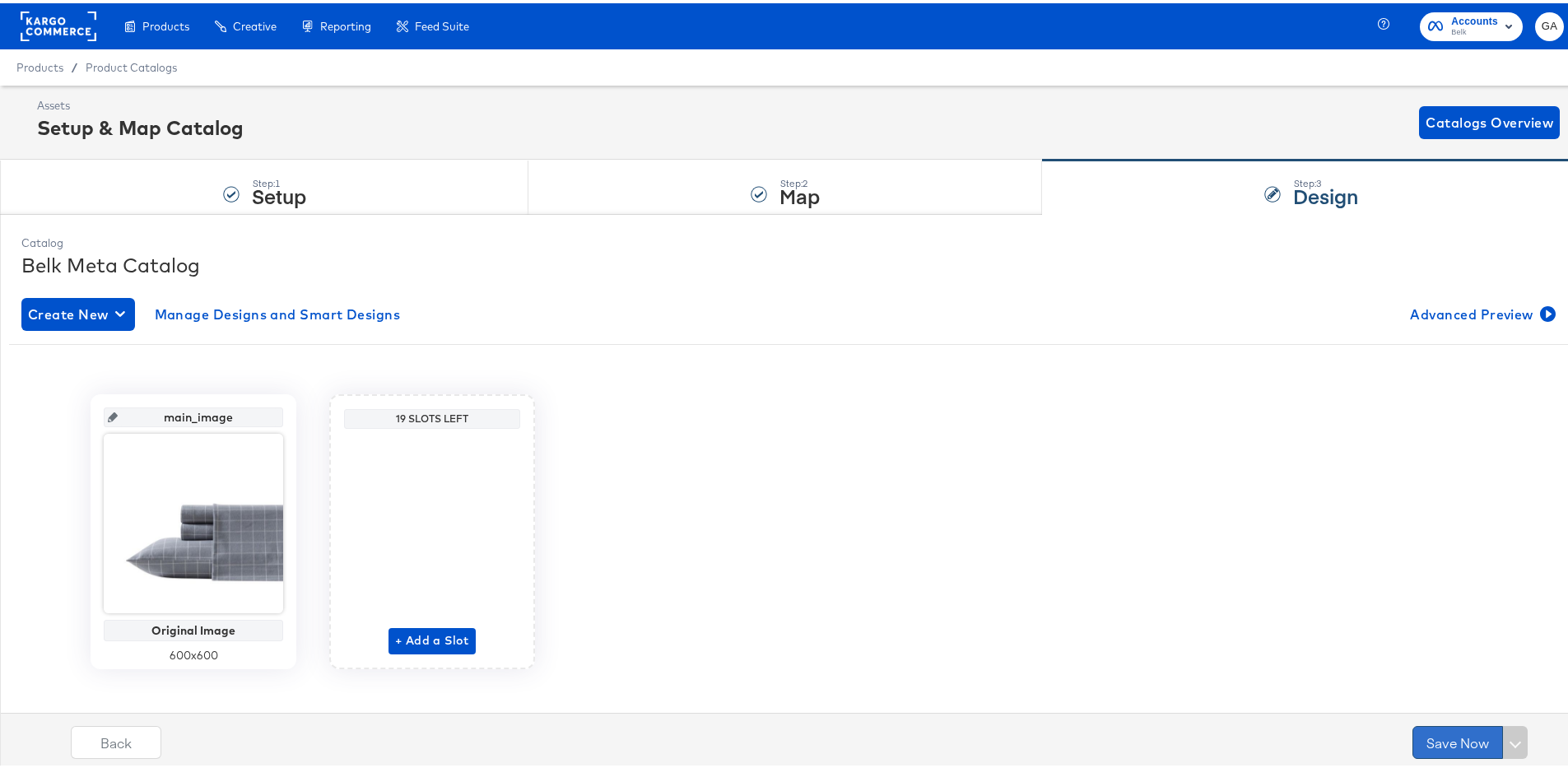 click on "Save Now" at bounding box center (1458, 739) 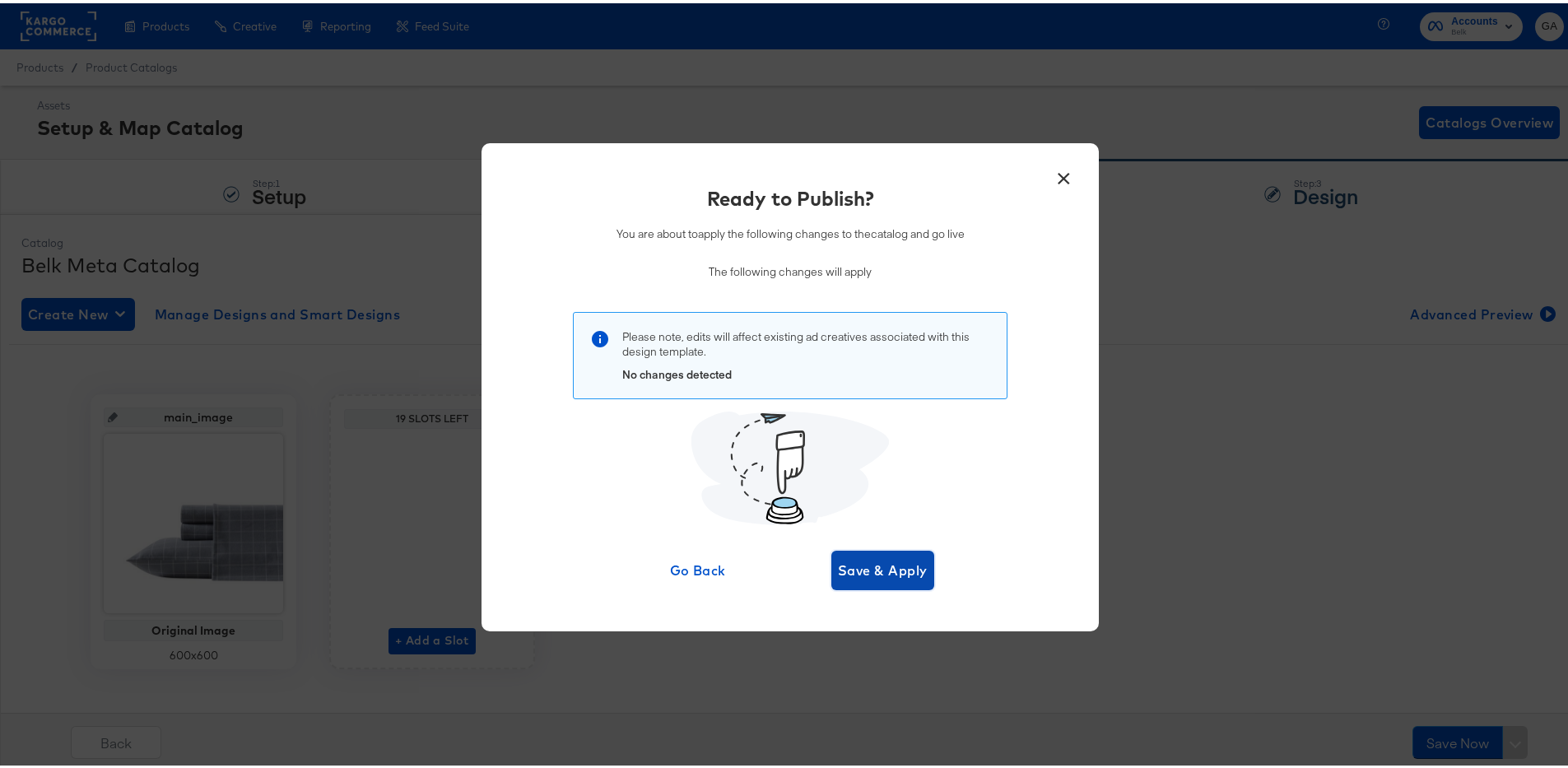 click on "Save & Apply" at bounding box center (882, 567) 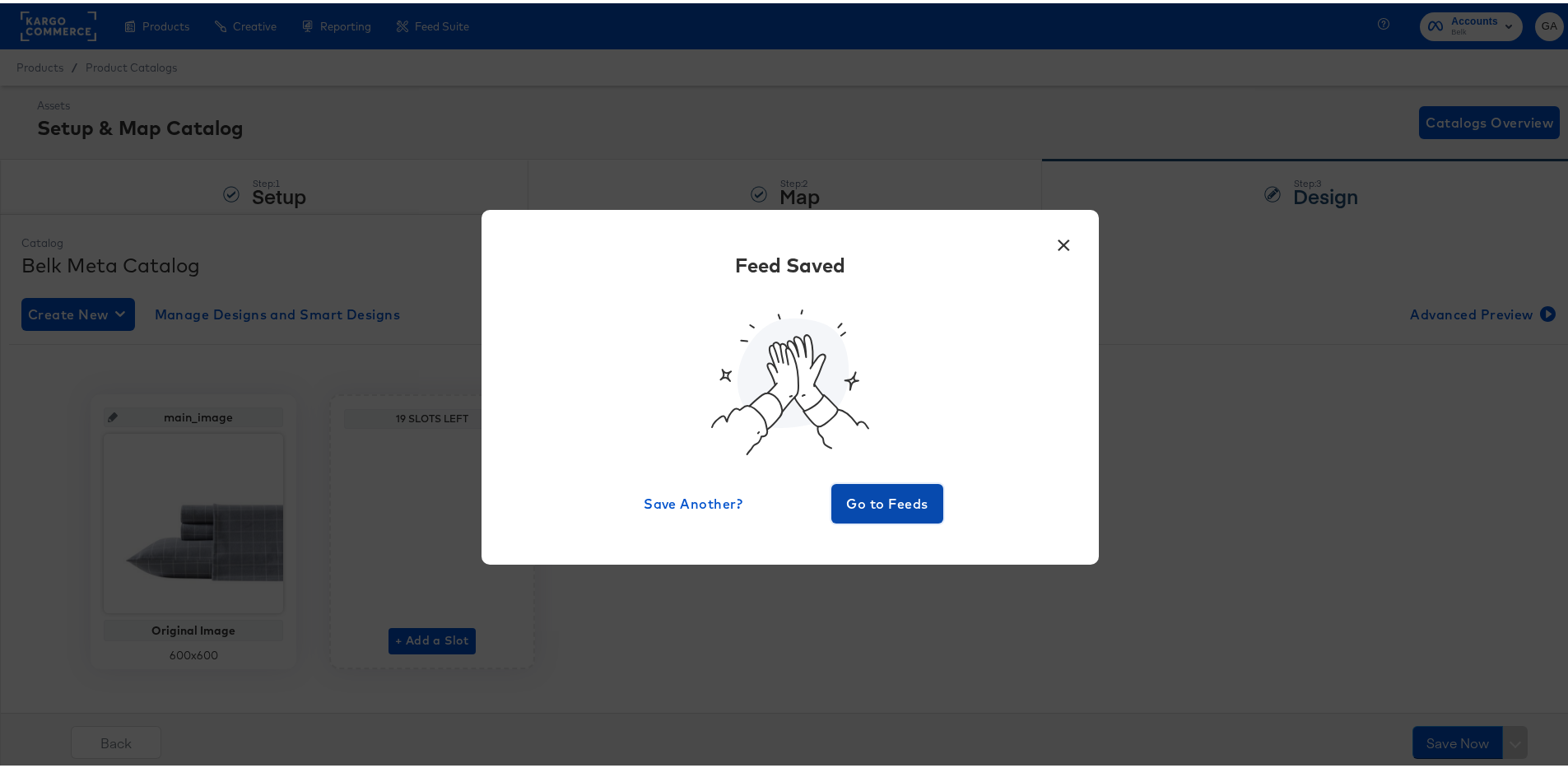 click on "Go to Feeds" at bounding box center [887, 500] 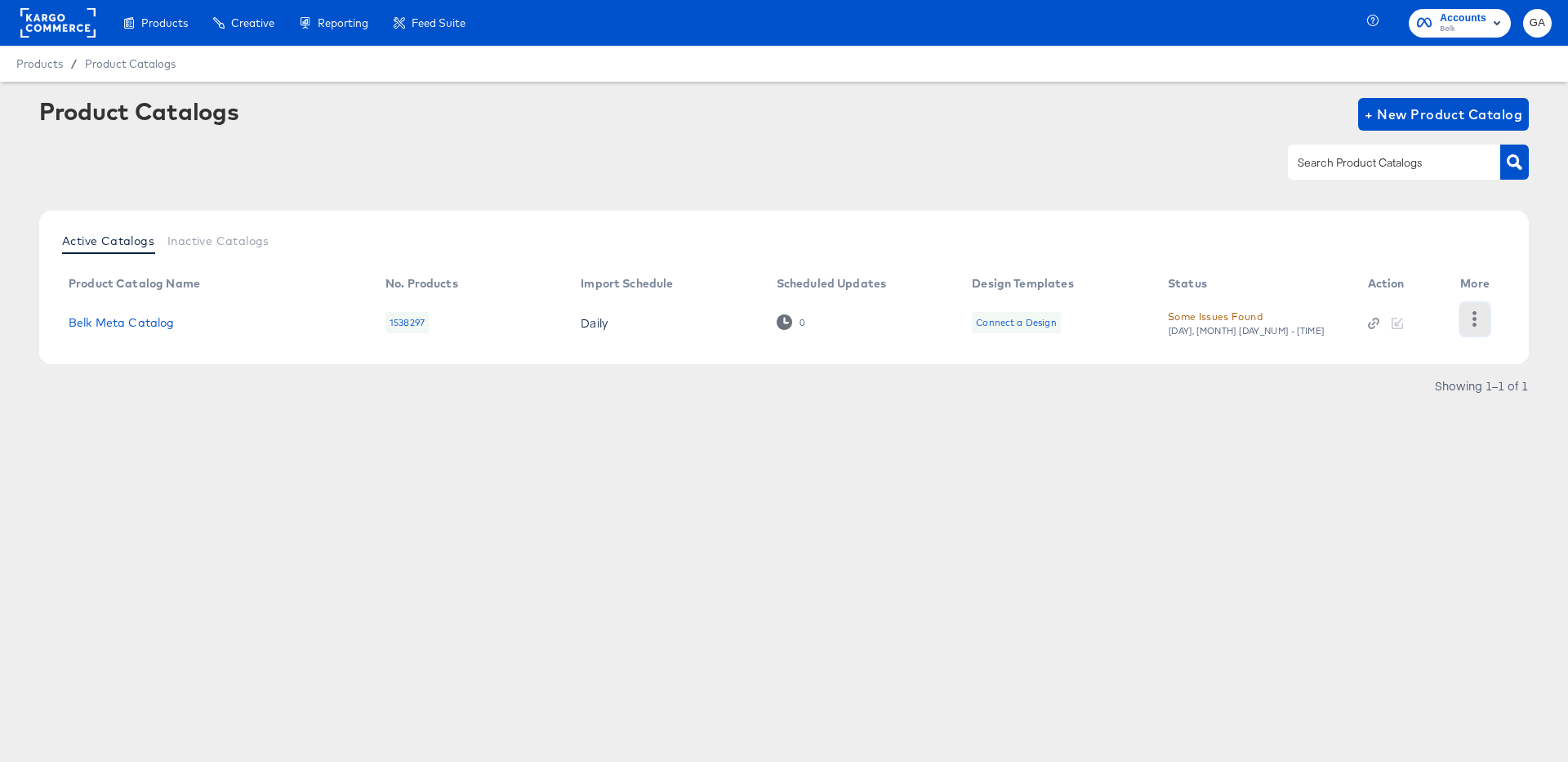 click 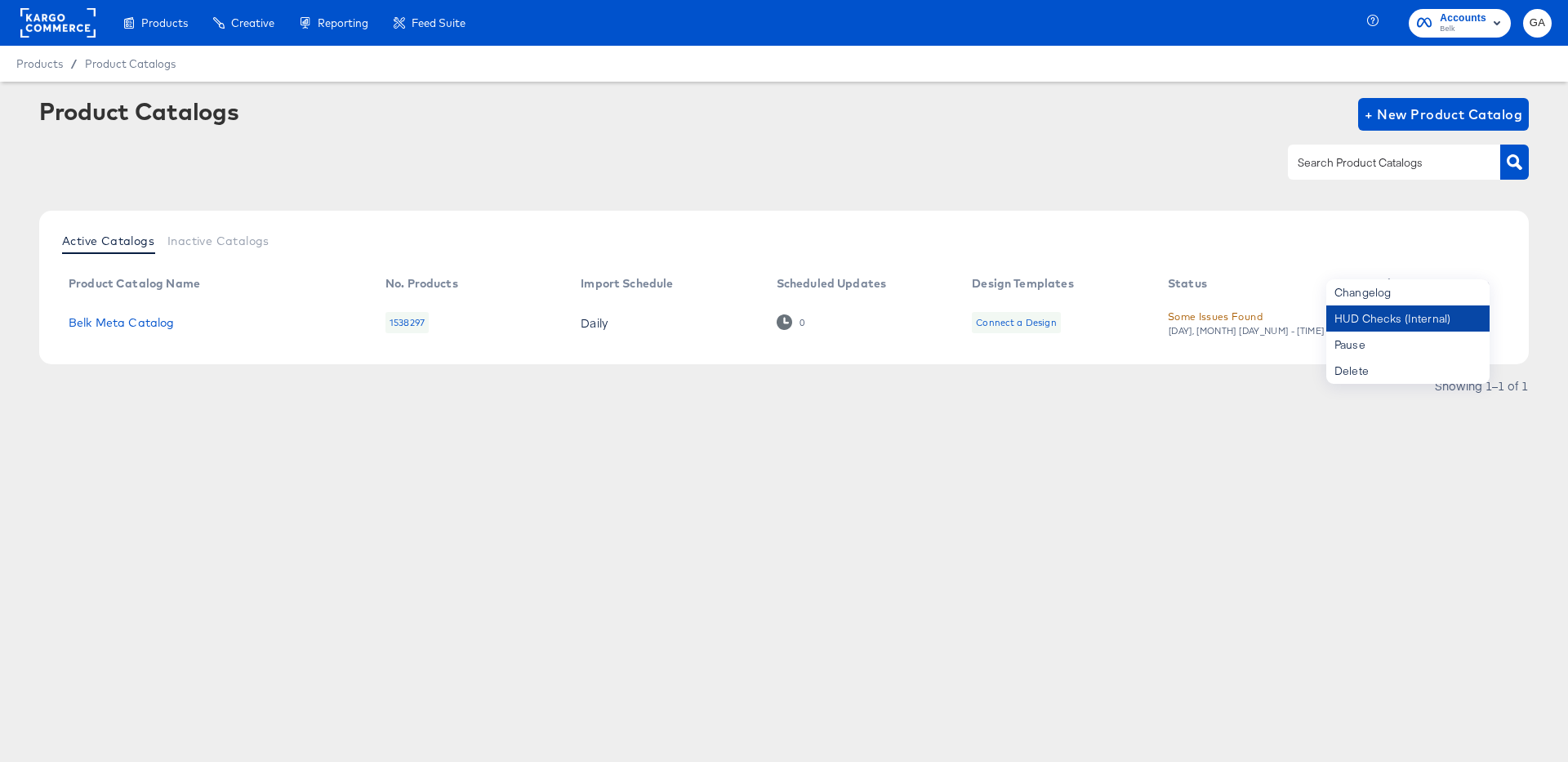 click on "HUD Checks (Internal)" at bounding box center (1408, 319) 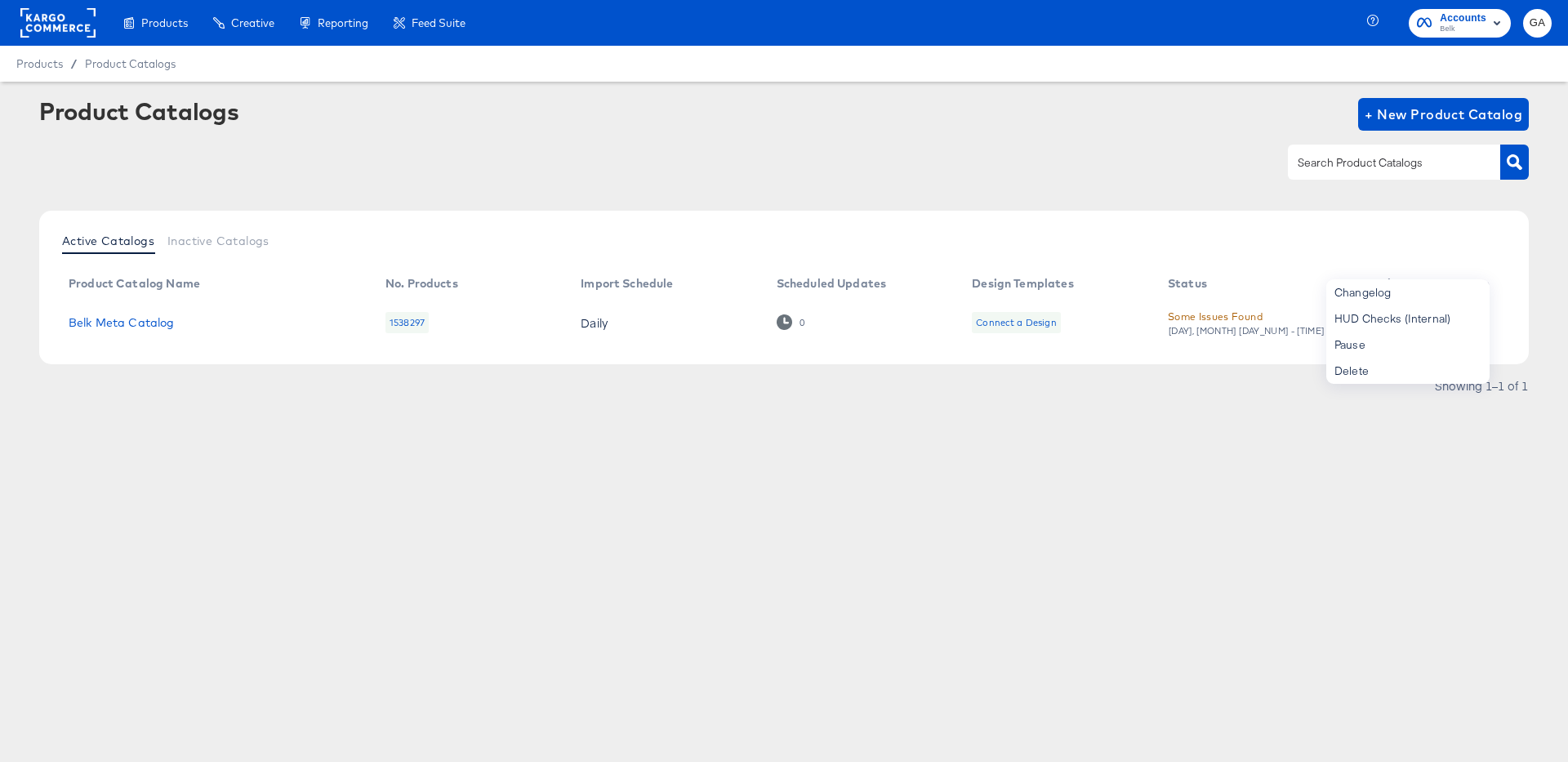 click 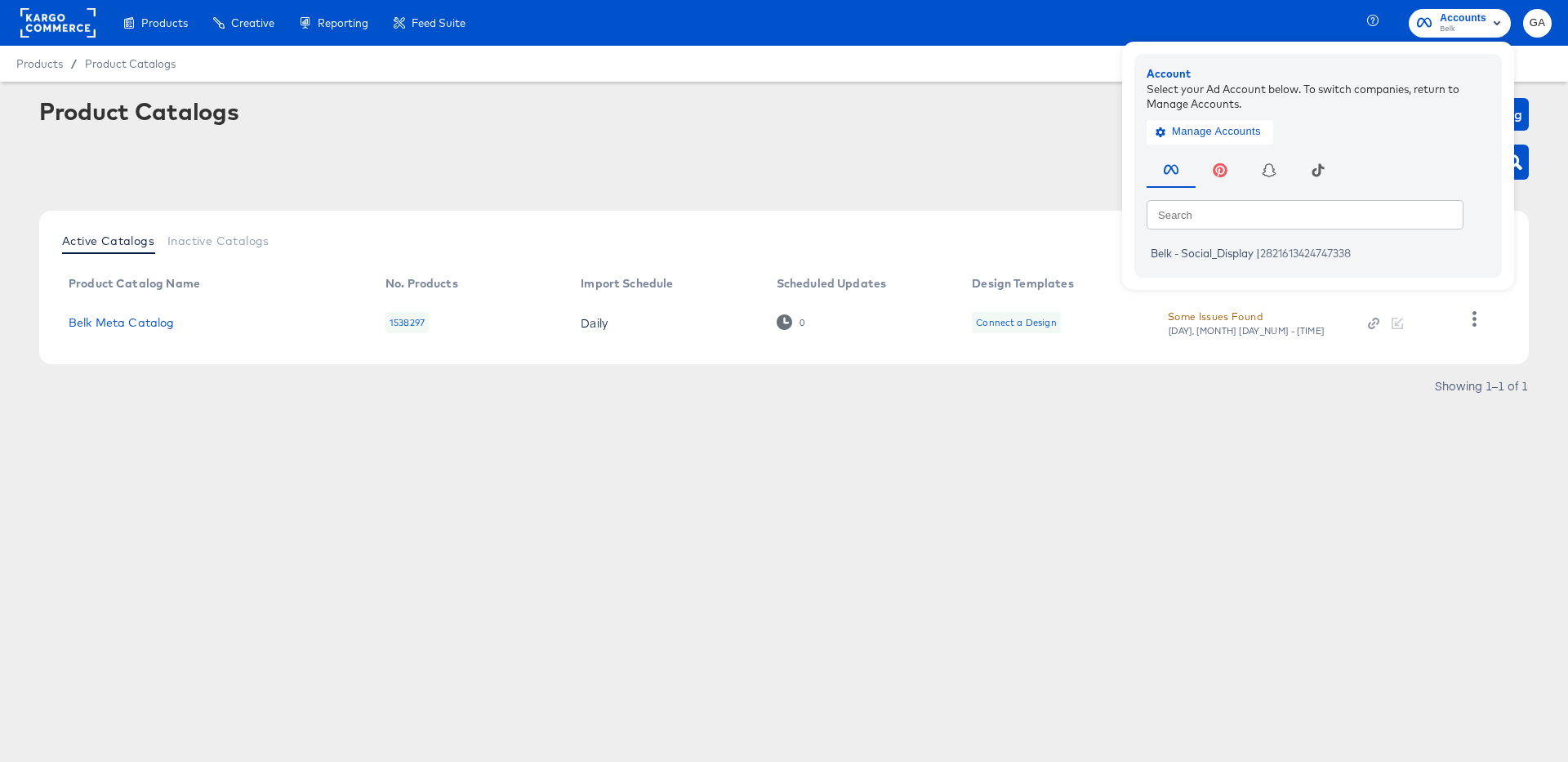 click 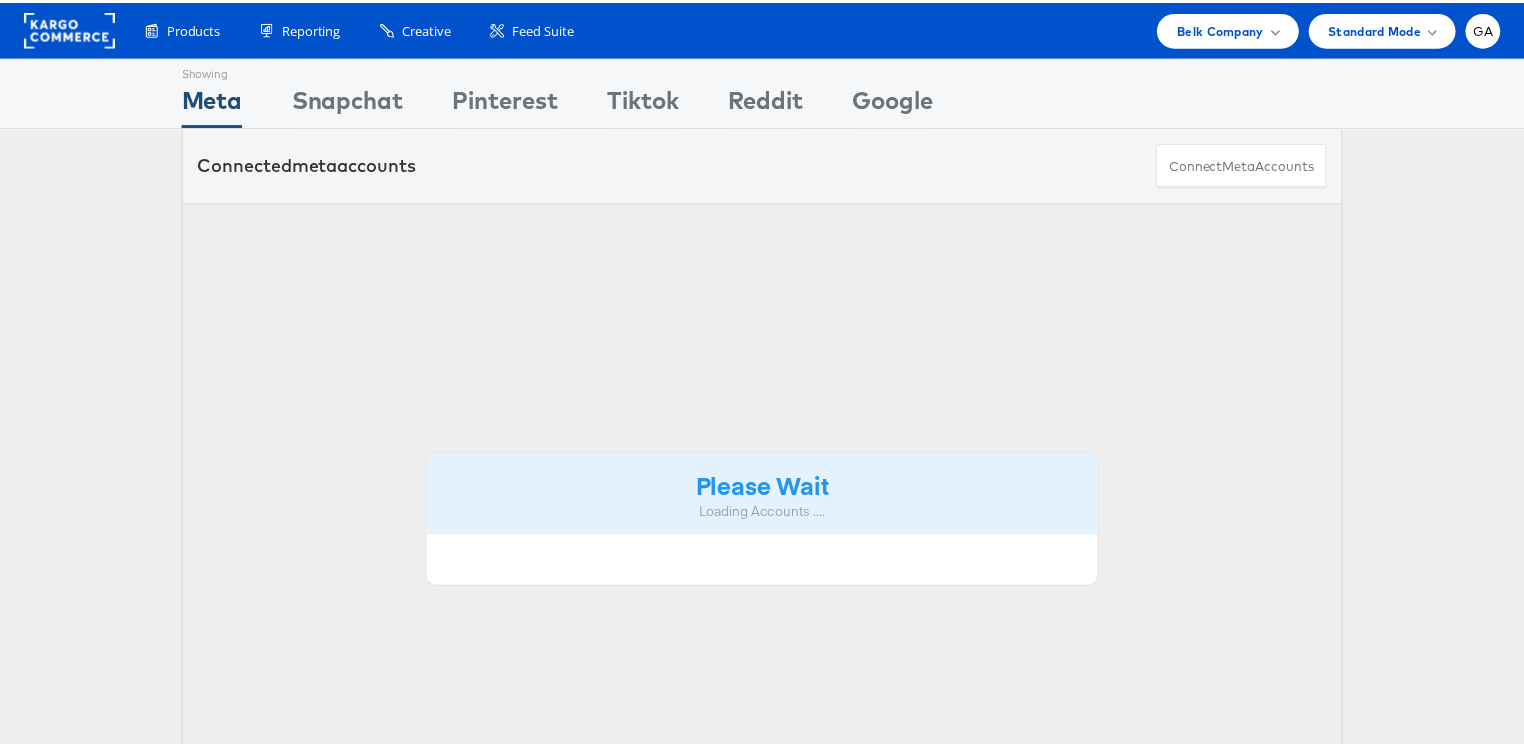 scroll, scrollTop: 0, scrollLeft: 0, axis: both 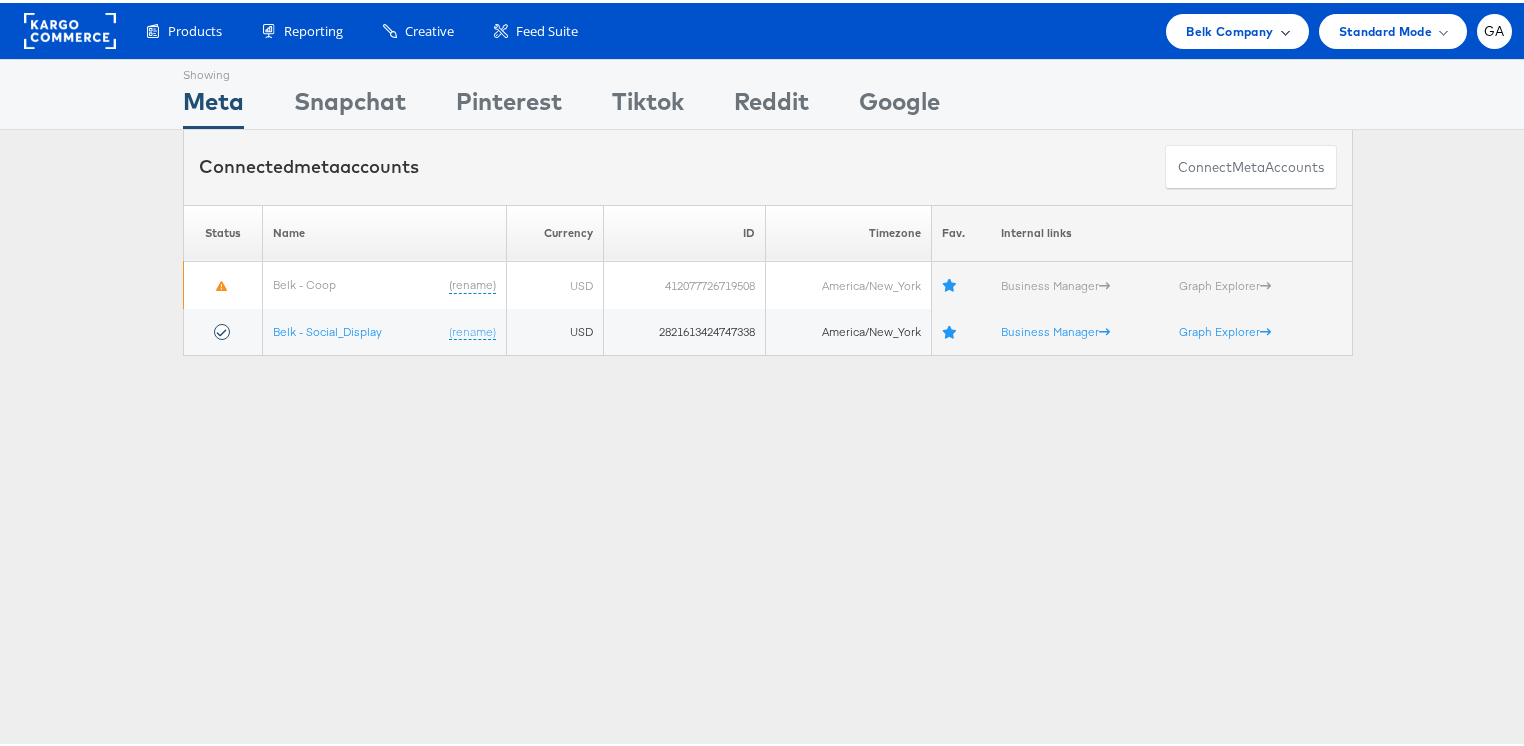 click on "Belk Company" at bounding box center [1237, 28] 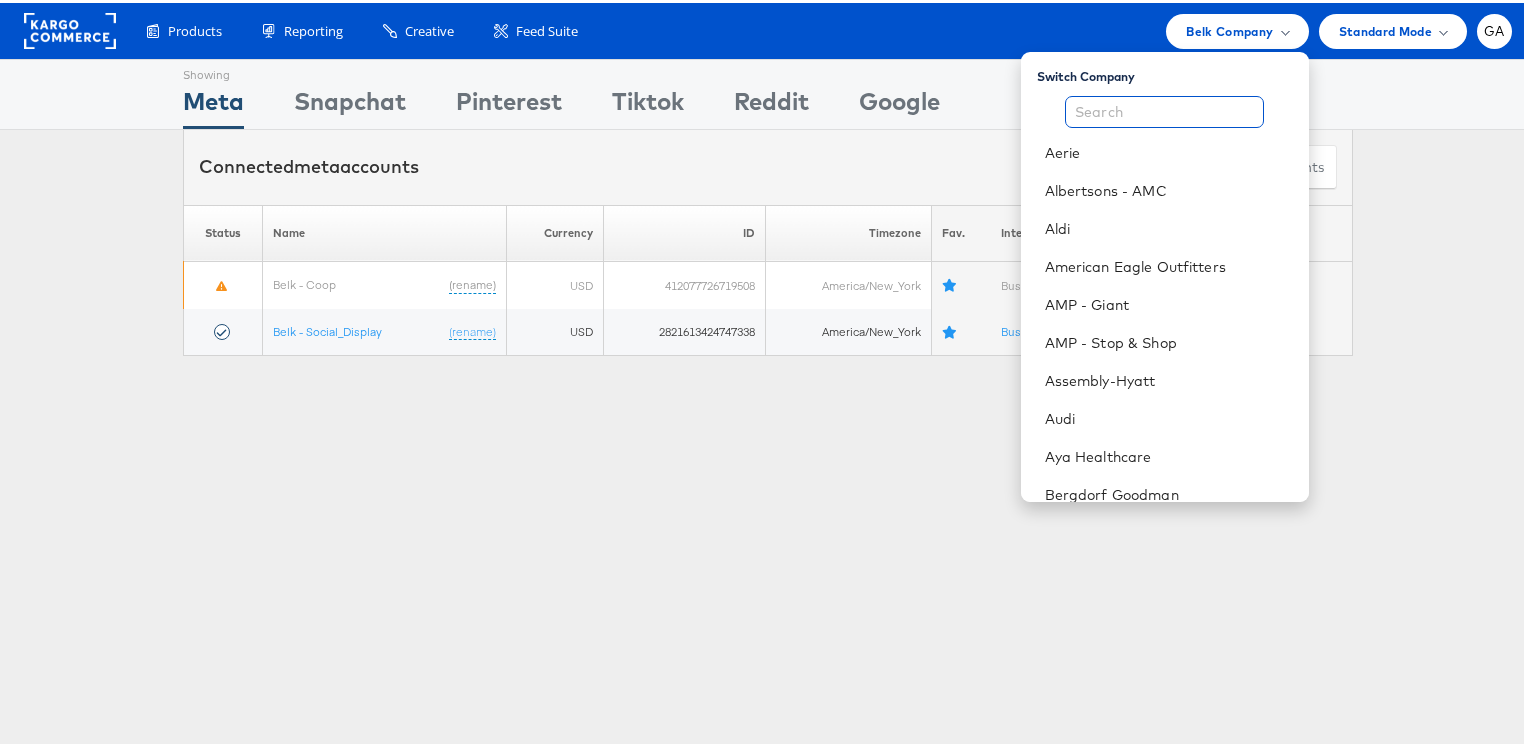 click at bounding box center (1164, 109) 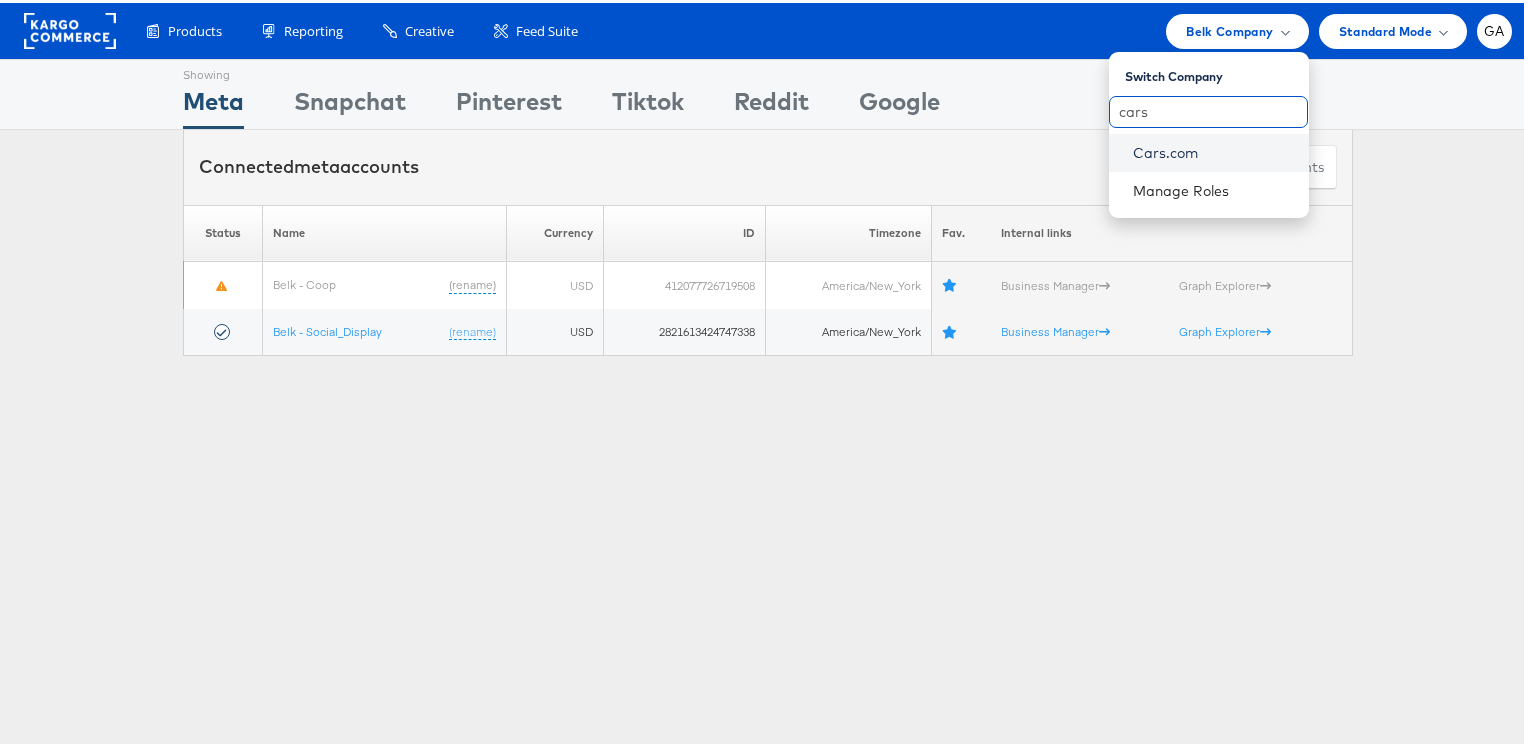 type on "cars" 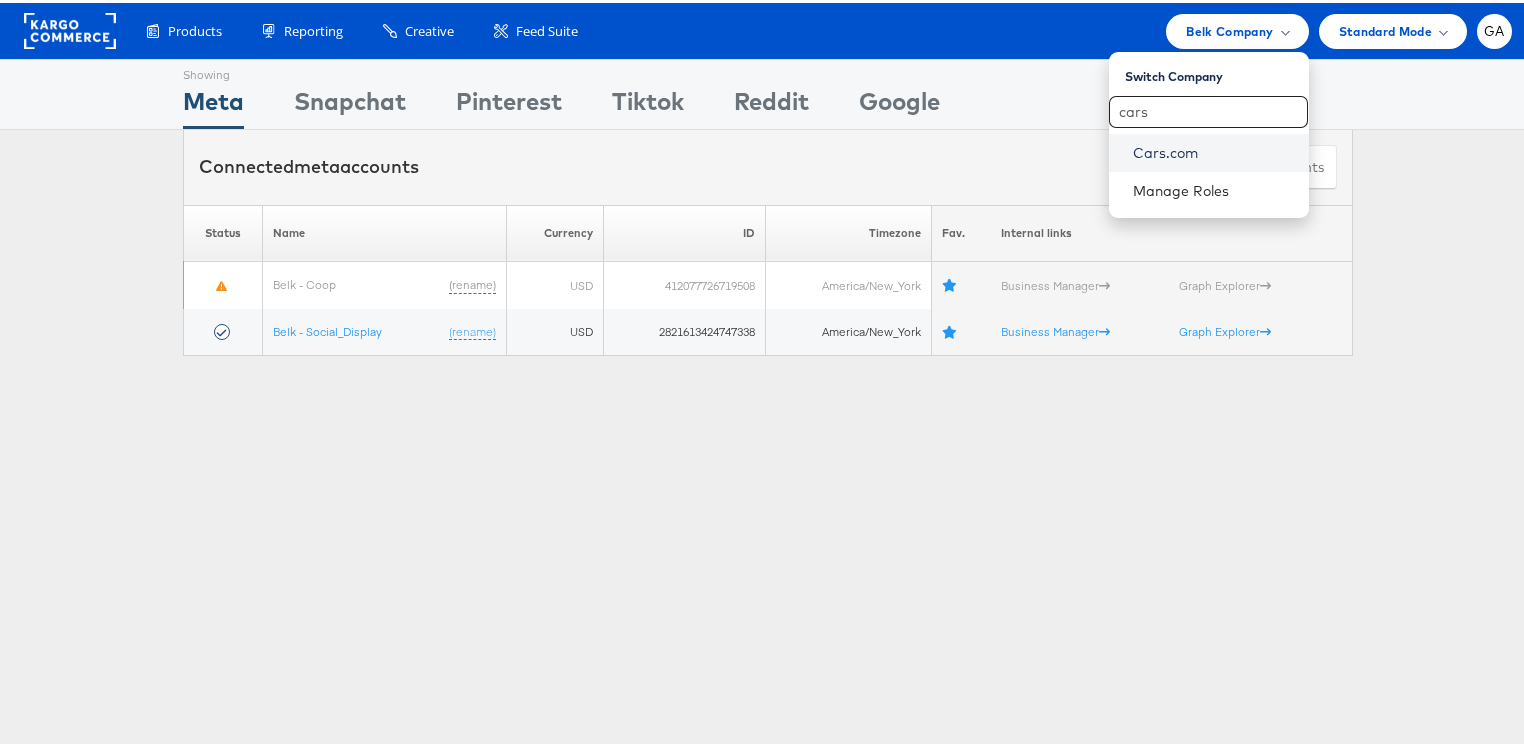 click on "Cars.com" at bounding box center [1213, 150] 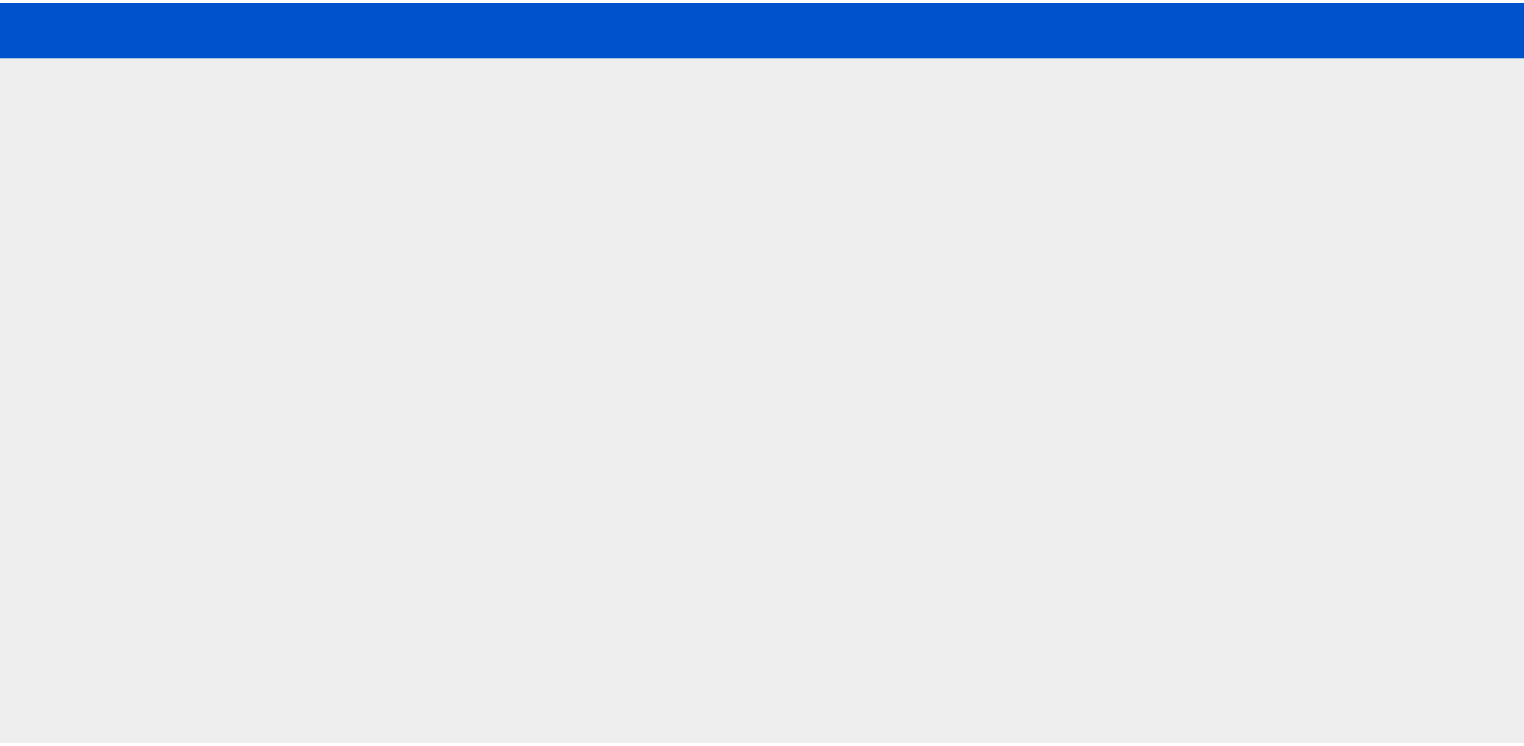 scroll, scrollTop: 0, scrollLeft: 0, axis: both 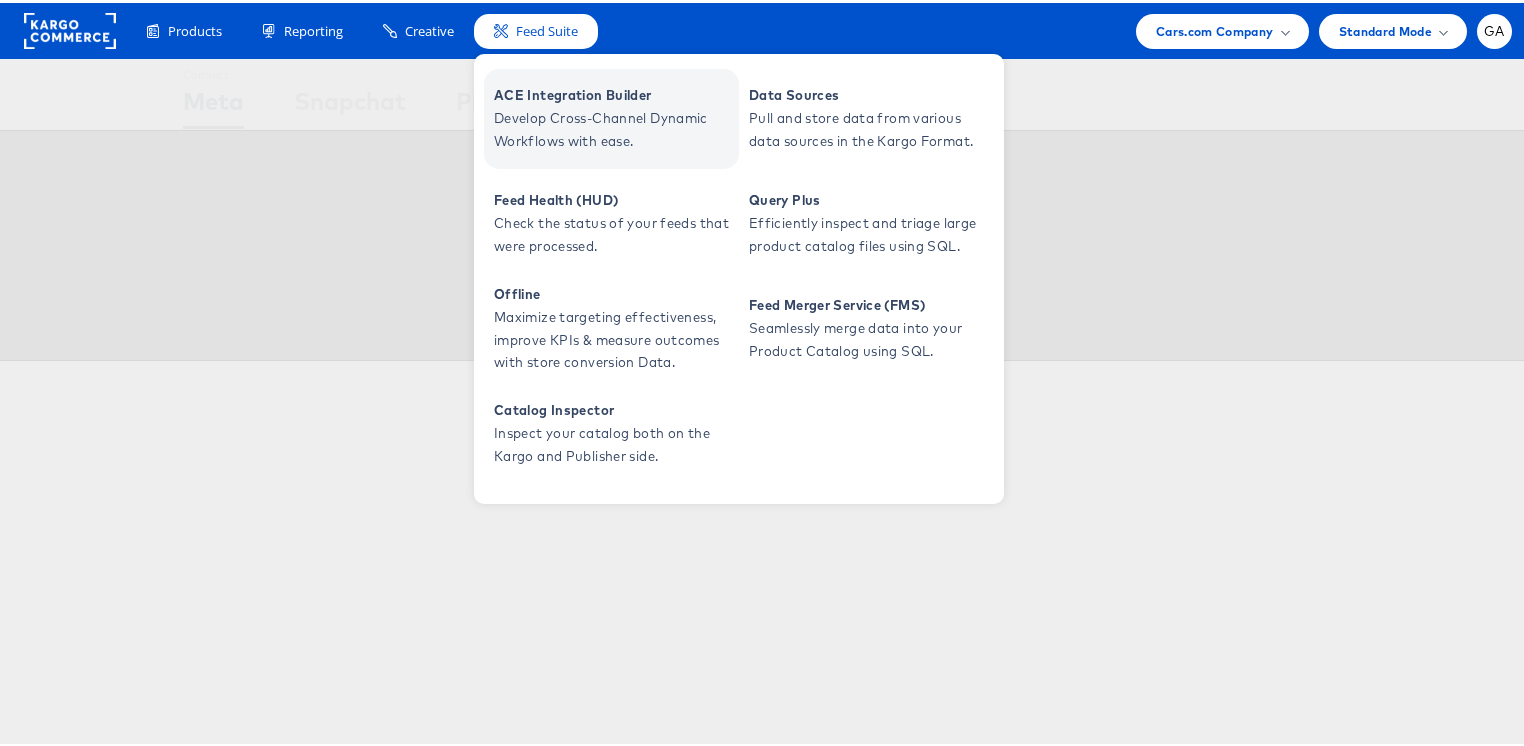 click on "Develop Cross-Channel Dynamic Workflows with ease." at bounding box center (614, 127) 